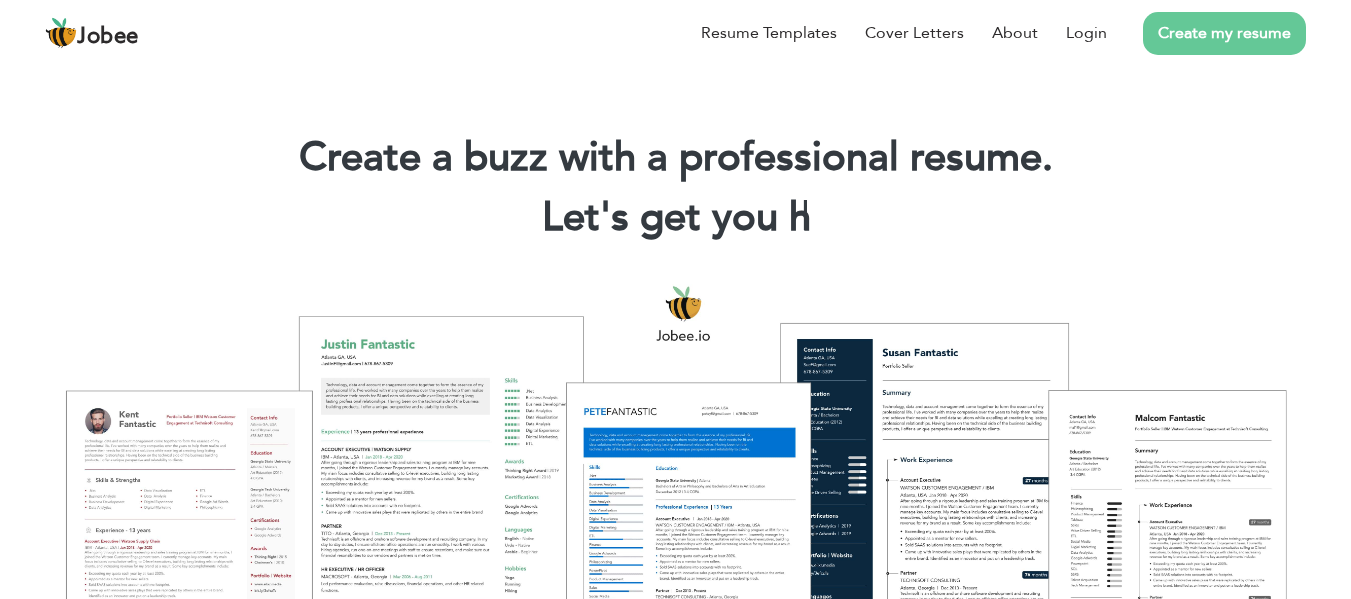 scroll, scrollTop: 0, scrollLeft: 0, axis: both 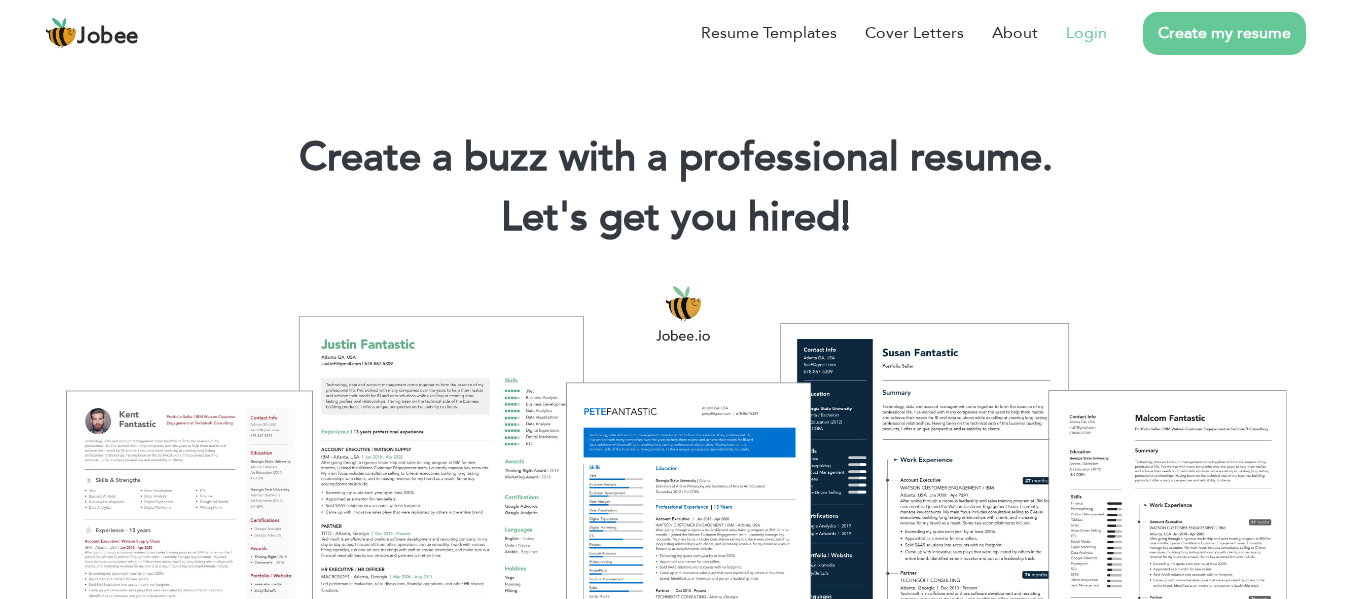 click on "Login" at bounding box center (1086, 33) 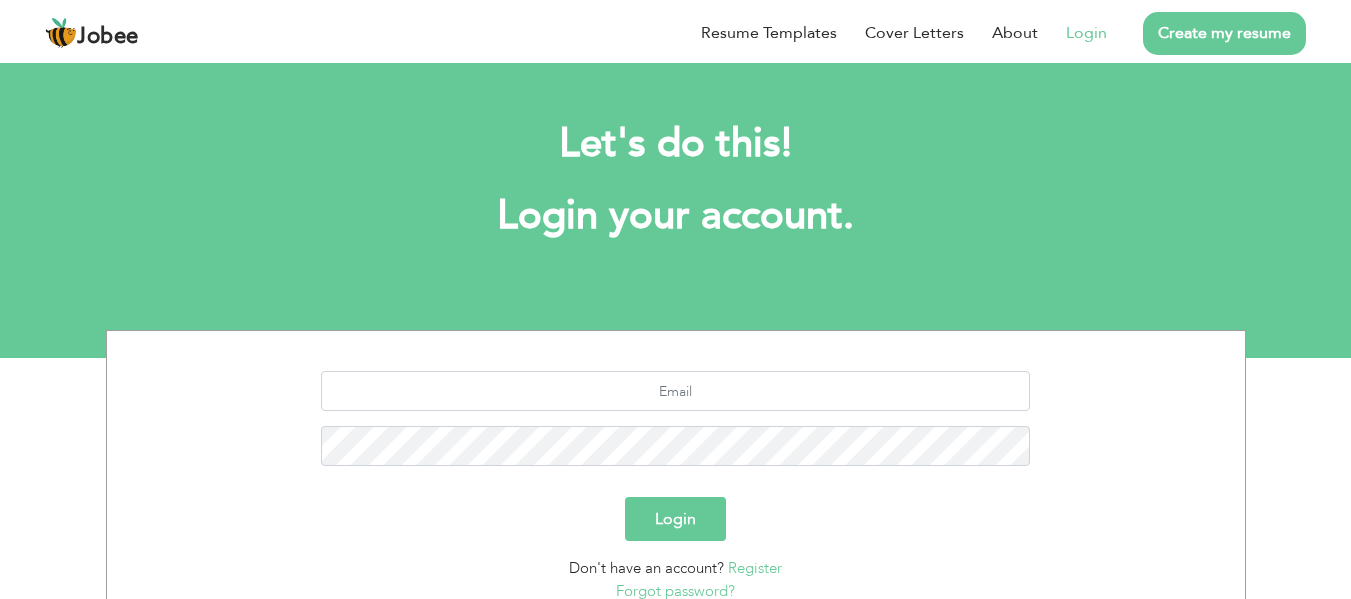 scroll, scrollTop: 0, scrollLeft: 0, axis: both 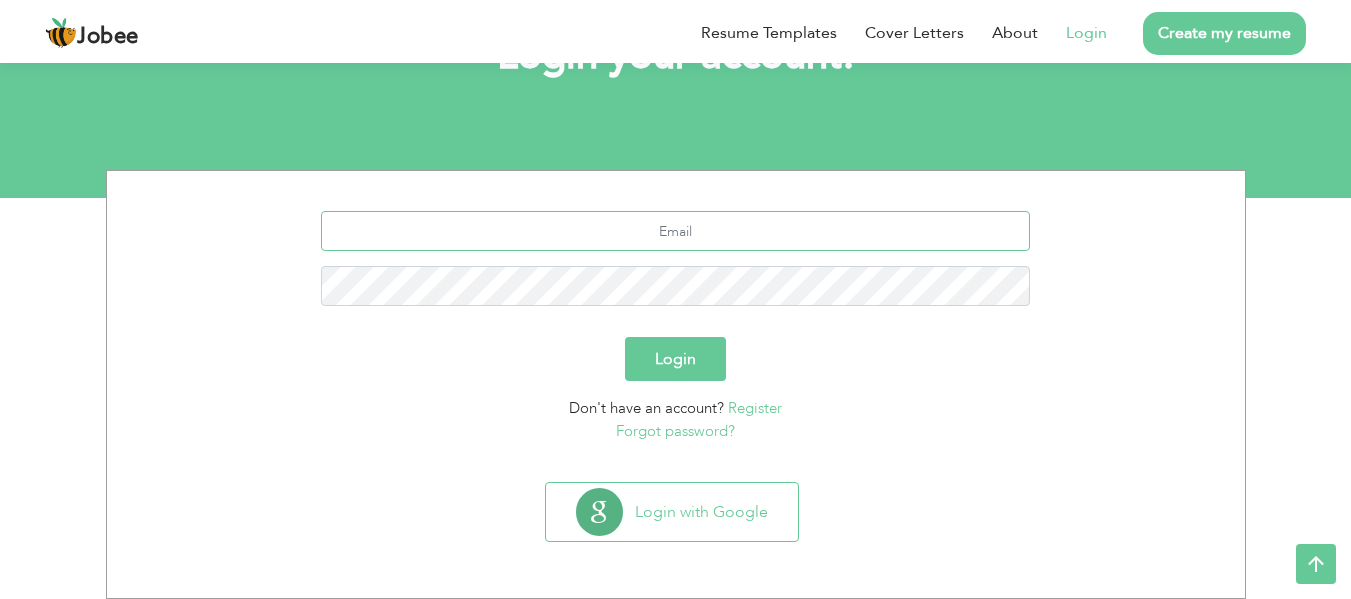 click at bounding box center [675, 231] 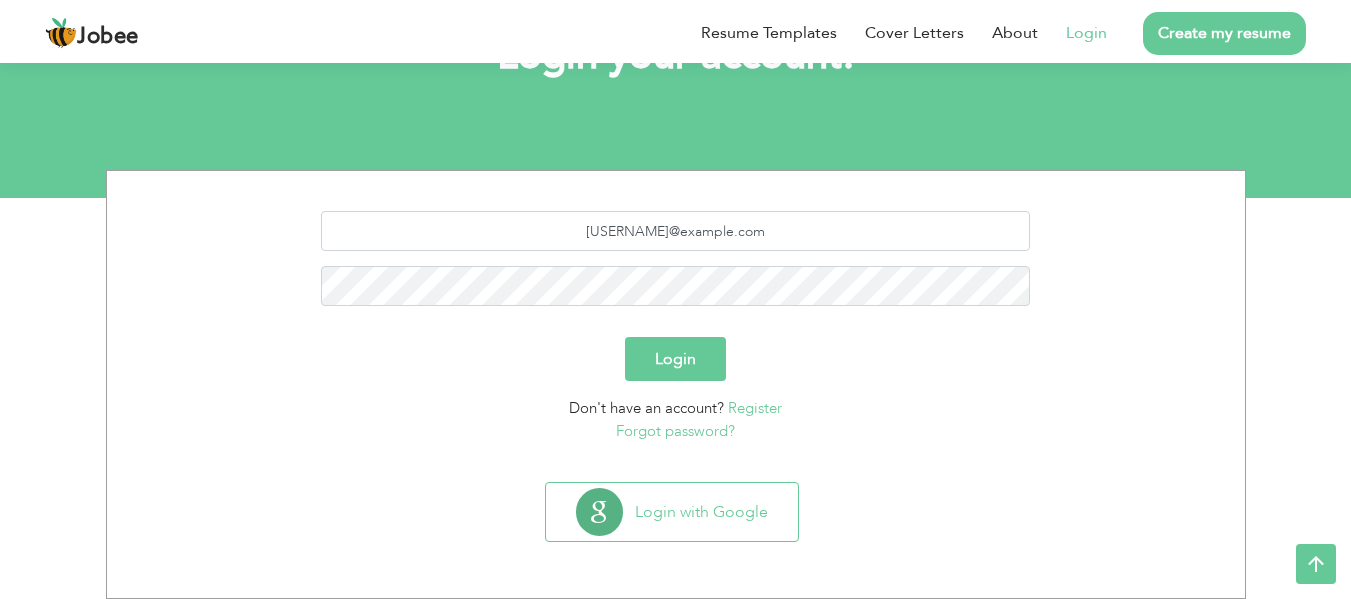 click on "Login" at bounding box center [675, 359] 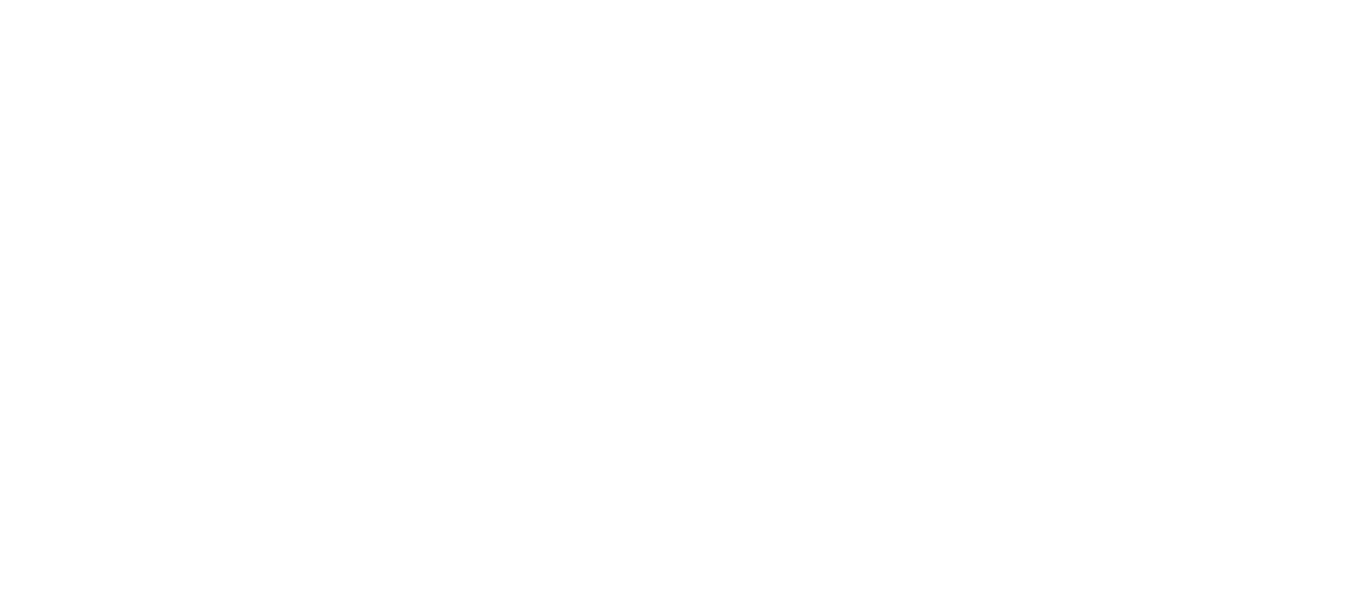 scroll, scrollTop: 0, scrollLeft: 0, axis: both 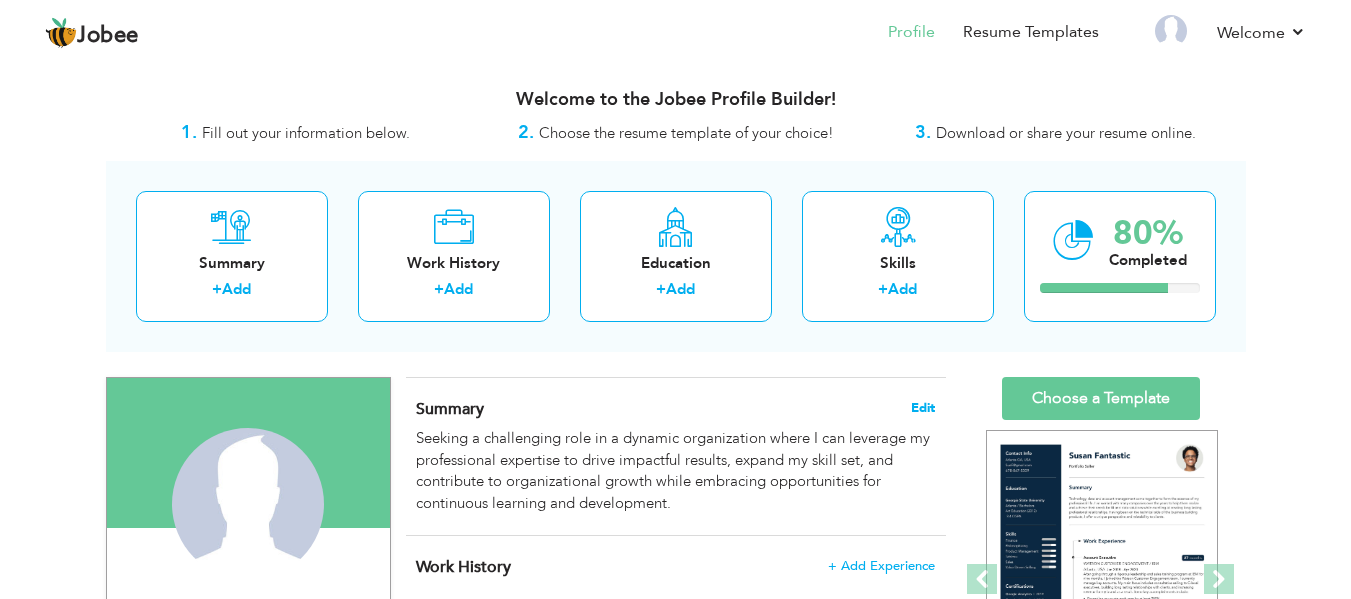 click on "Edit" at bounding box center (923, 408) 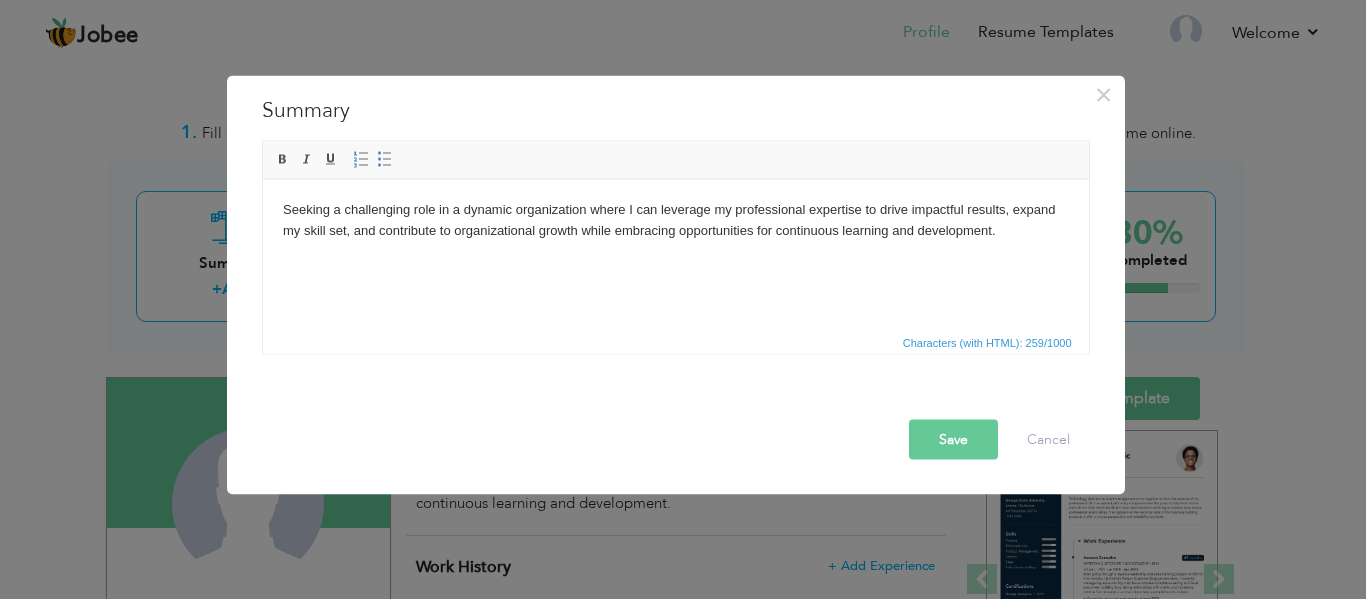 drag, startPoint x: 517, startPoint y: 281, endPoint x: 545, endPoint y: 274, distance: 28.86174 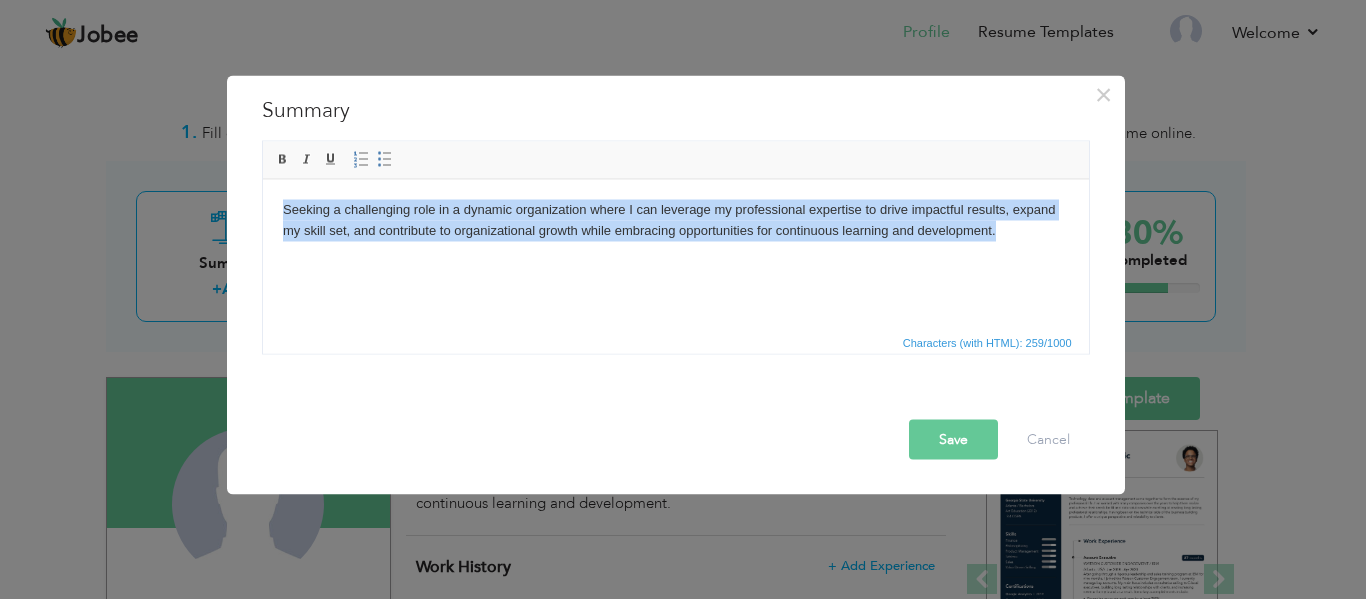 drag, startPoint x: 1040, startPoint y: 231, endPoint x: 201, endPoint y: 151, distance: 842.8054 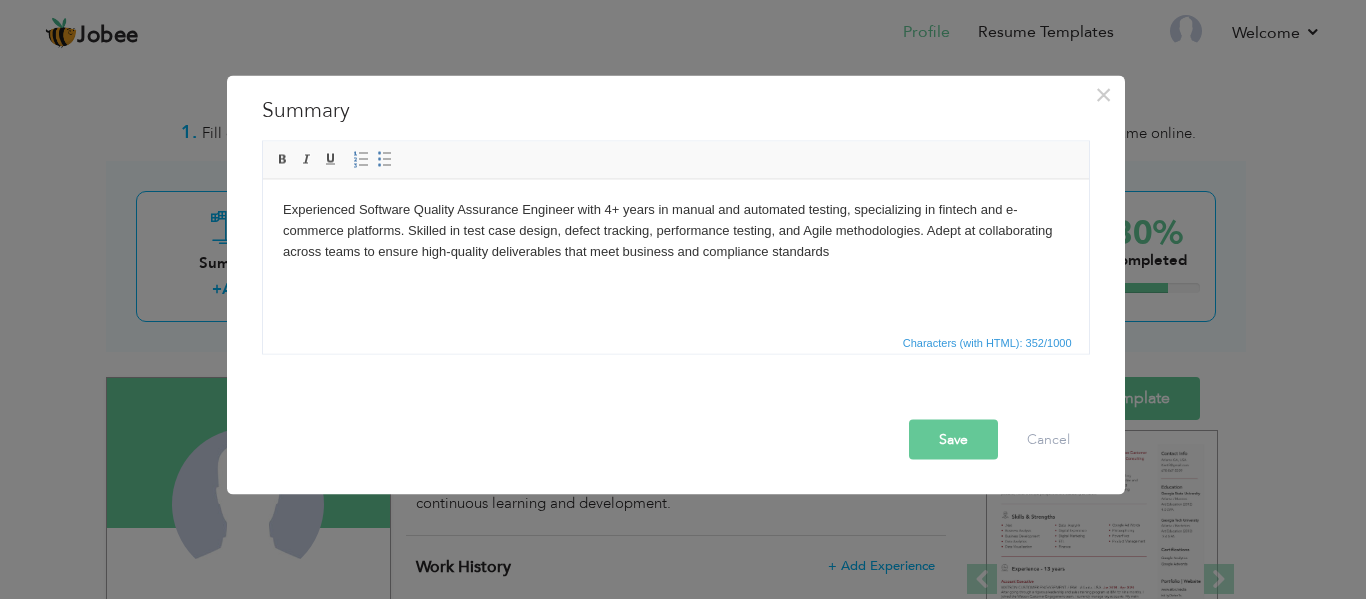 click on "Save" at bounding box center (953, 439) 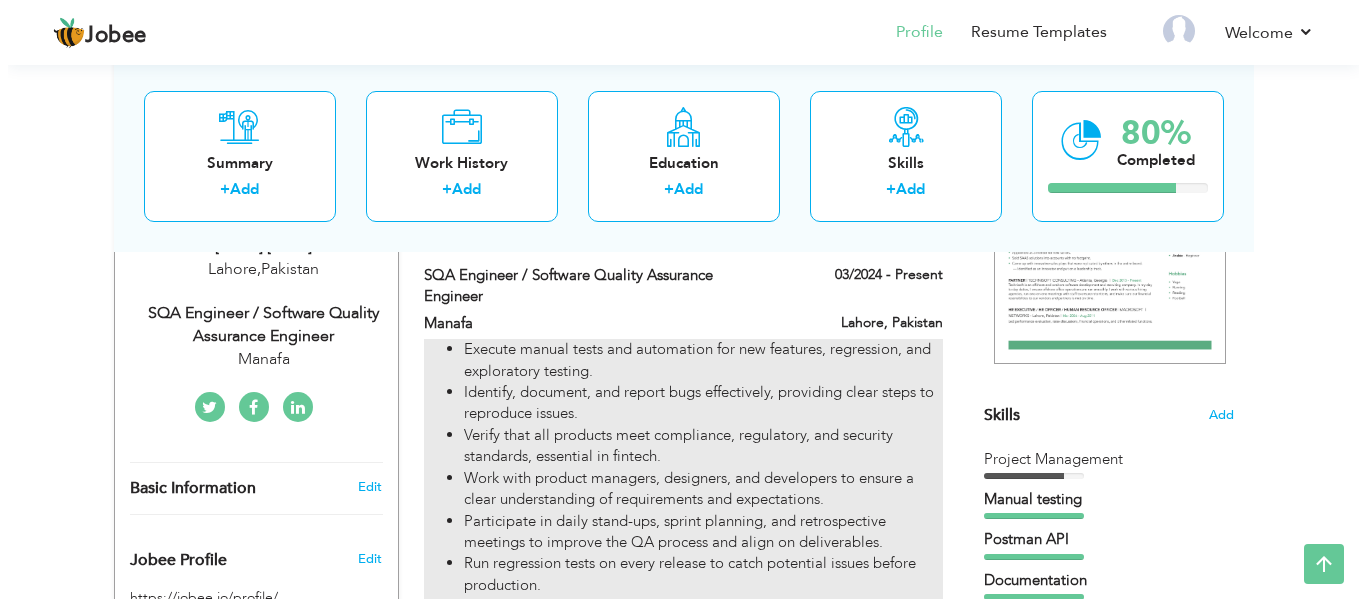 scroll, scrollTop: 400, scrollLeft: 0, axis: vertical 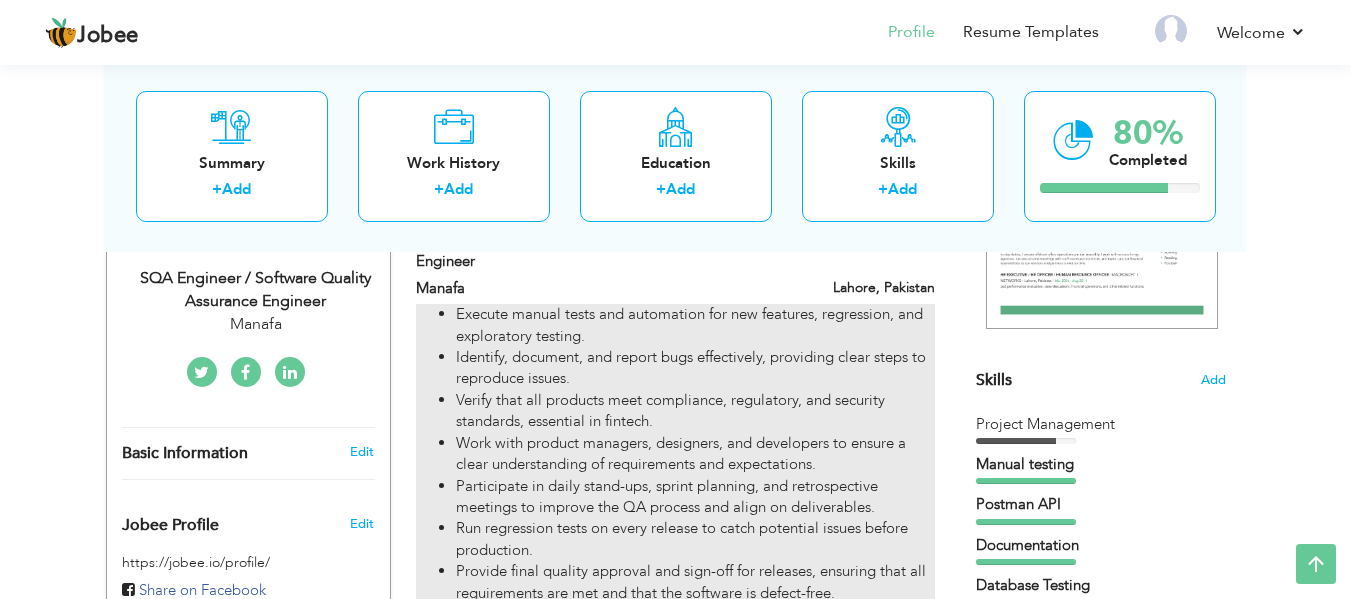 click on "Identify, document, and report bugs effectively, providing clear steps to reproduce issues." at bounding box center [695, 368] 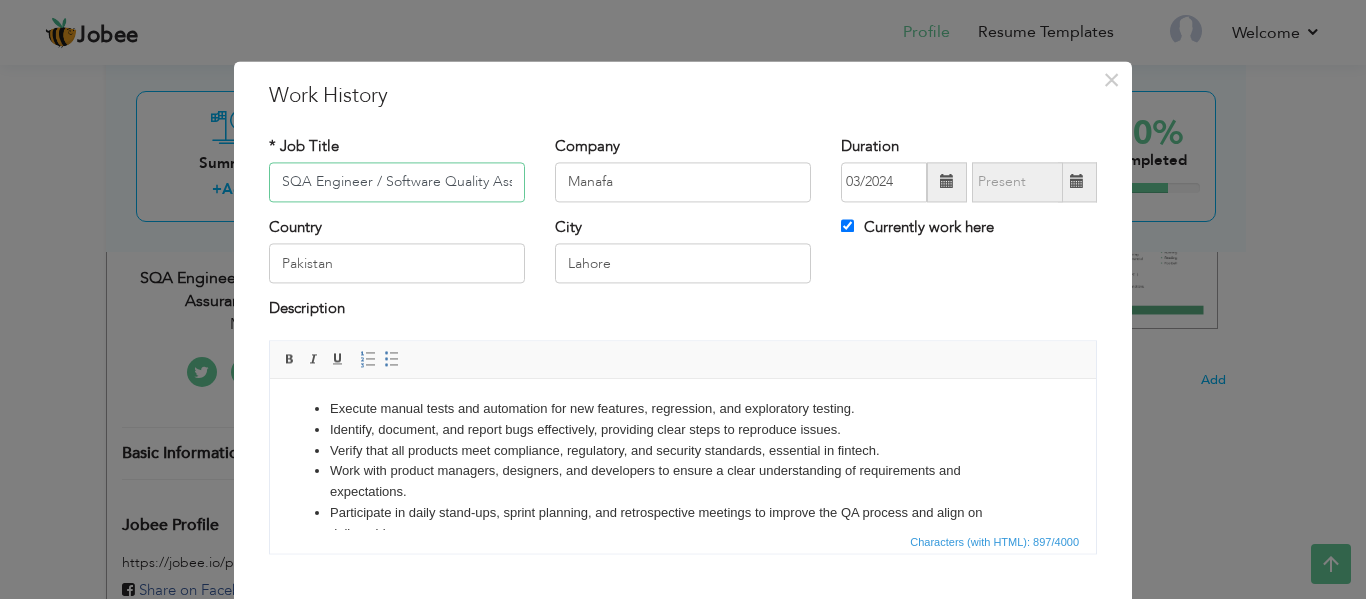 scroll, scrollTop: 0, scrollLeft: 100, axis: horizontal 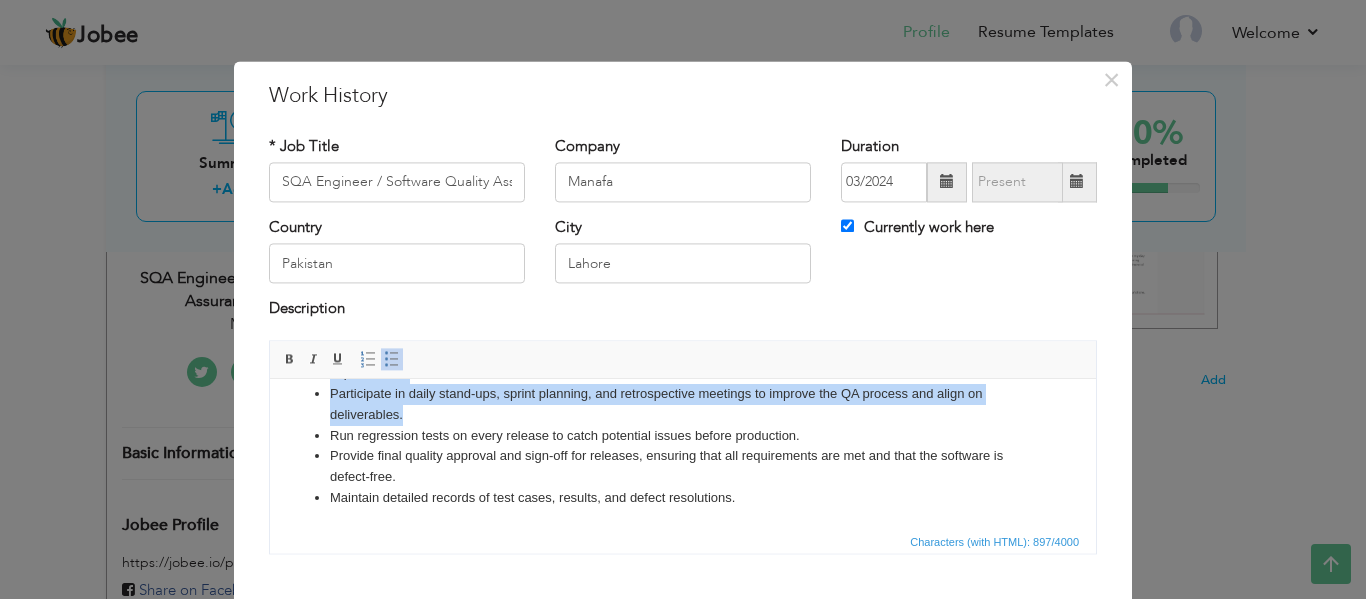 drag, startPoint x: 328, startPoint y: 411, endPoint x: 839, endPoint y: 418, distance: 511.04794 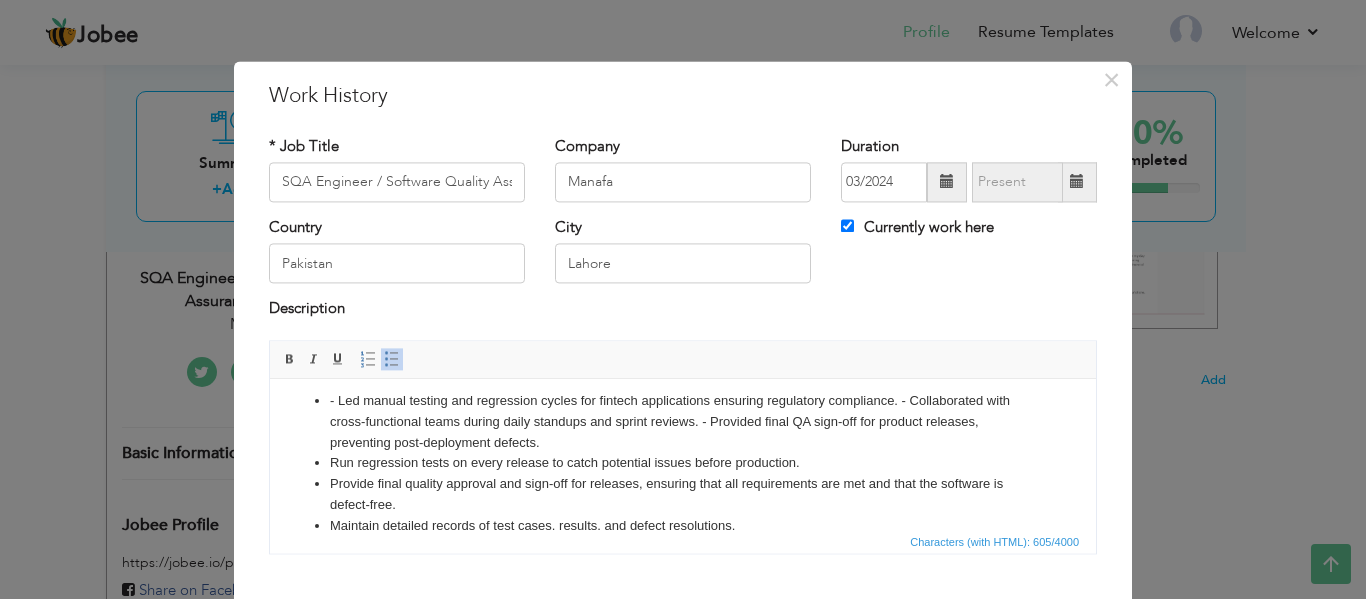 scroll, scrollTop: 0, scrollLeft: 0, axis: both 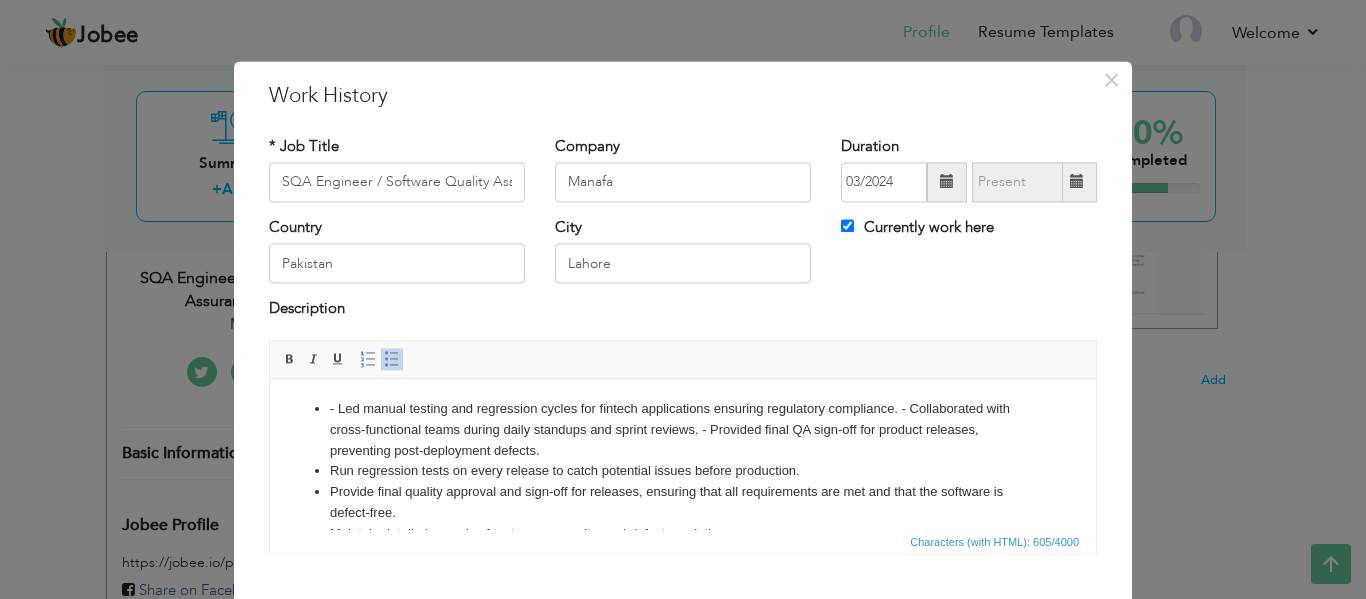click on "- Led manual testing and regression cycles for fintech applications ensuring regulatory compliance. - Collaborated with cross-functional teams during daily standups and sprint reviews. - Provided final QA sign-off for product releases, preventing post-deployment defects." at bounding box center [683, 430] 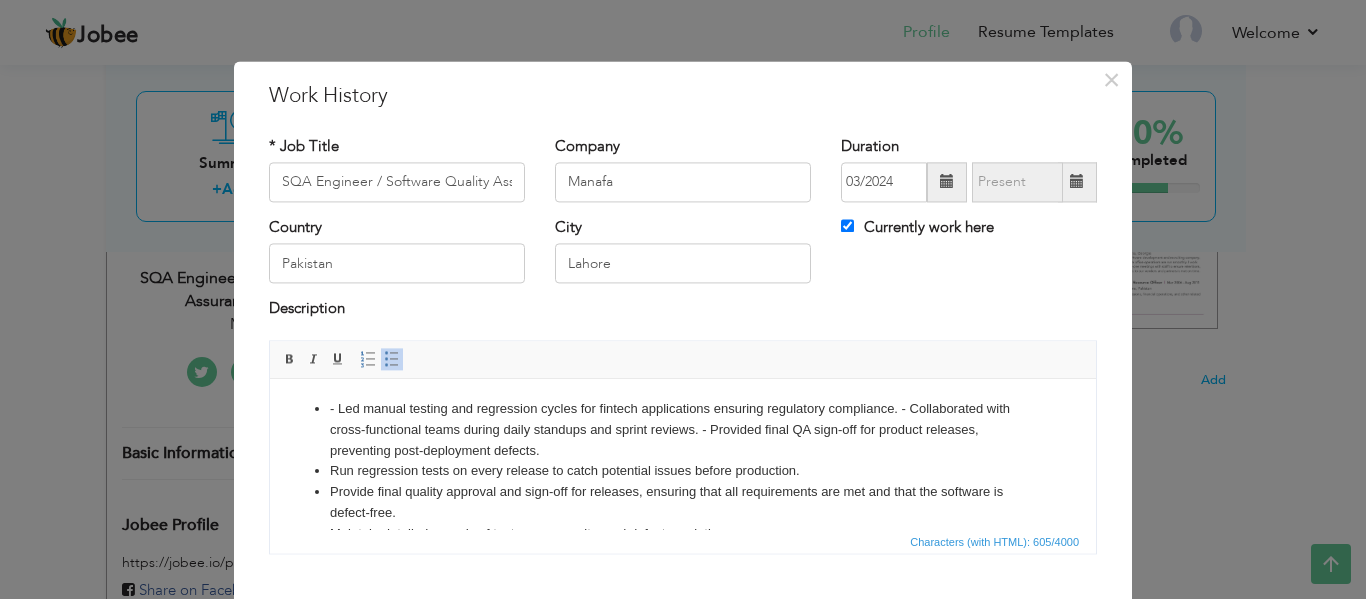 type 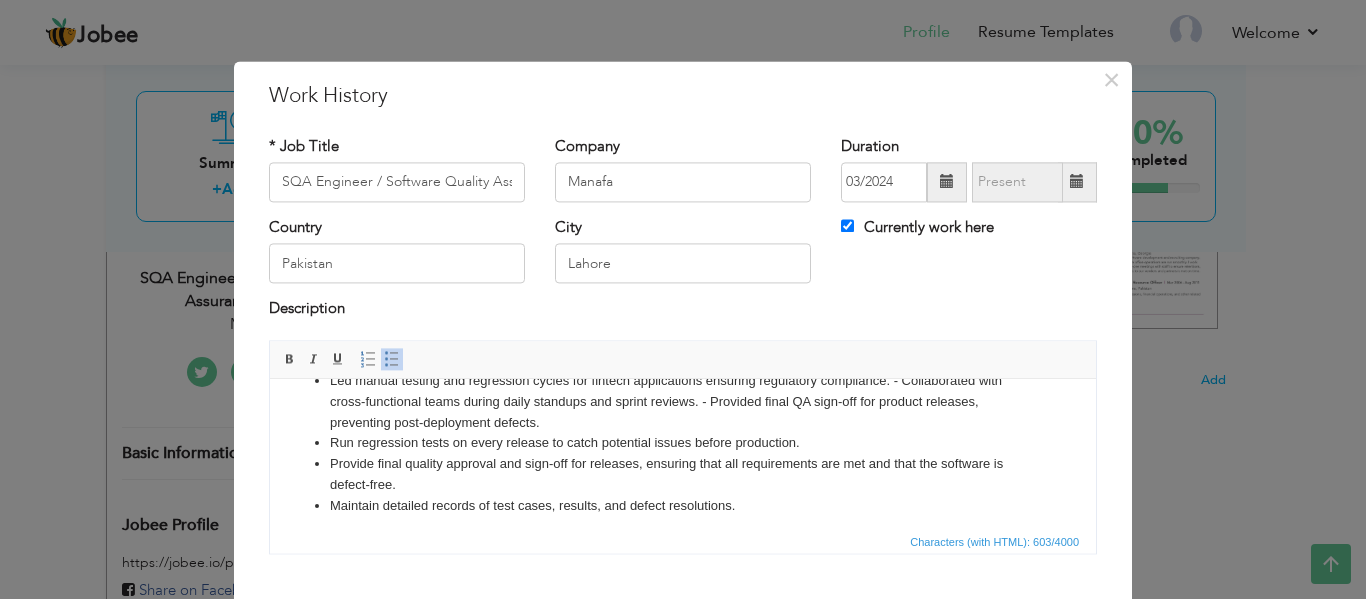 scroll, scrollTop: 36, scrollLeft: 0, axis: vertical 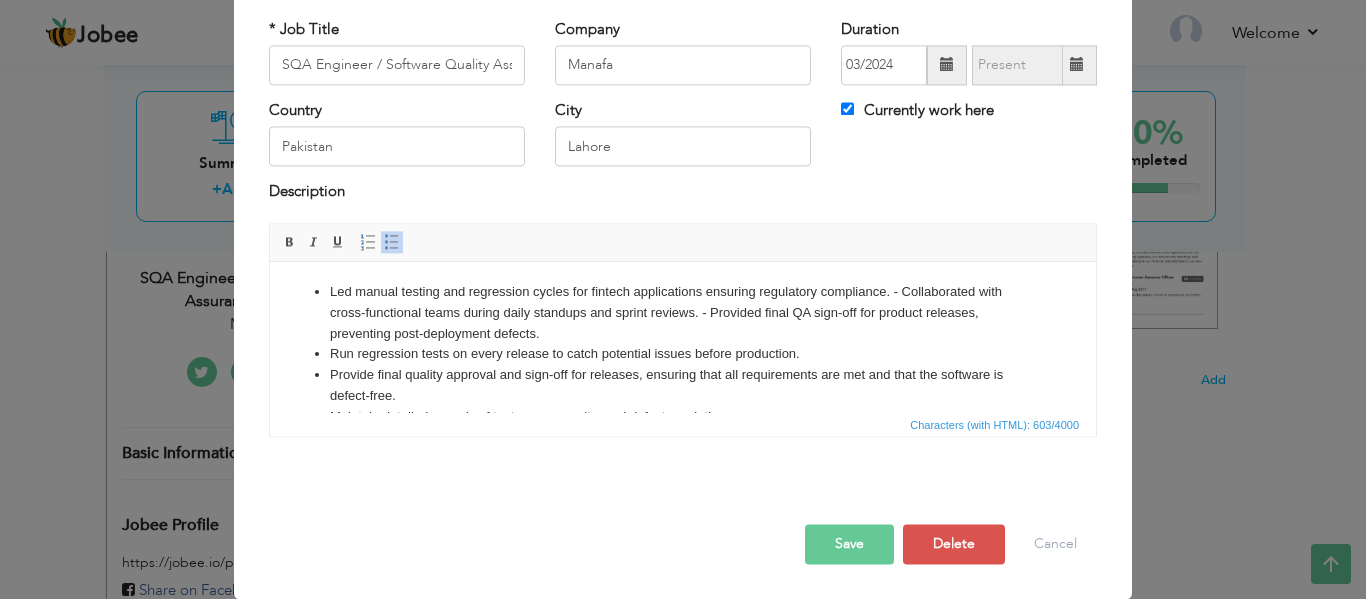 click on "Led manual testing and regression cycles for fintech applications ensuring regulatory compliance. - Collaborated with cross-functional teams during daily standups and sprint reviews. - Provided final QA sign-off for product releases, preventing post-deployment defects." at bounding box center [683, 313] 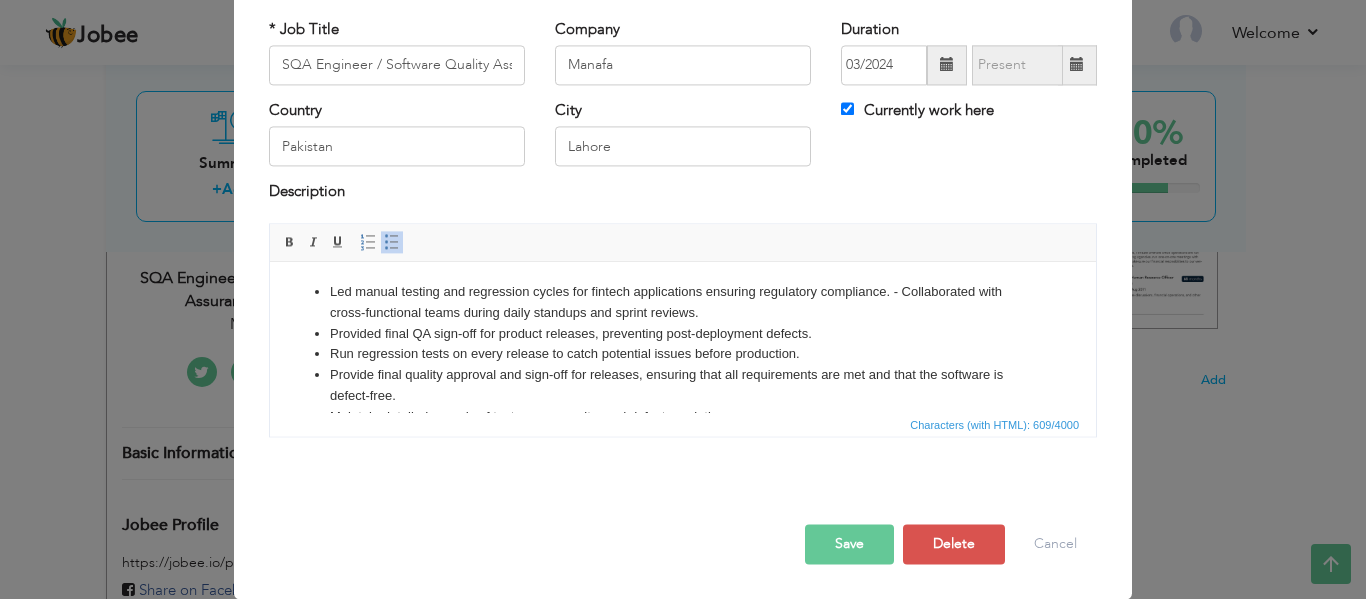 click on "Led manual testing and regression cycles for fintech applications ensuring regulatory compliance. - Collaborated with cross-functional teams during daily standups and sprint reviews." at bounding box center [683, 303] 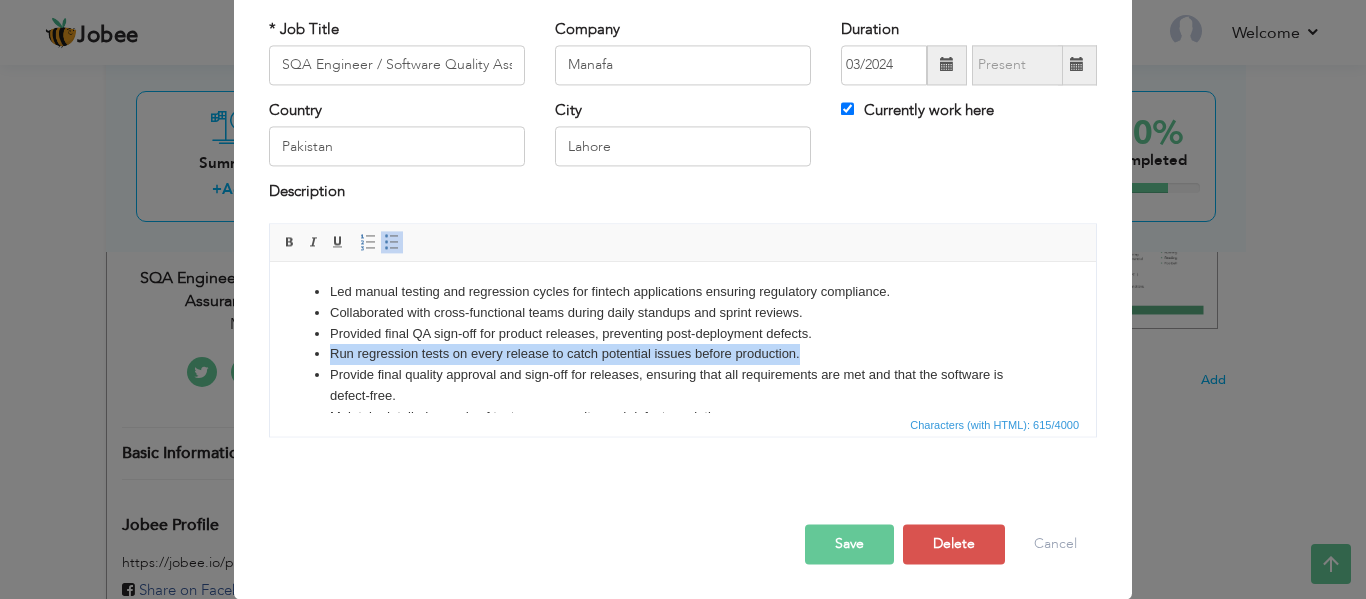 drag, startPoint x: 822, startPoint y: 350, endPoint x: 302, endPoint y: 344, distance: 520.0346 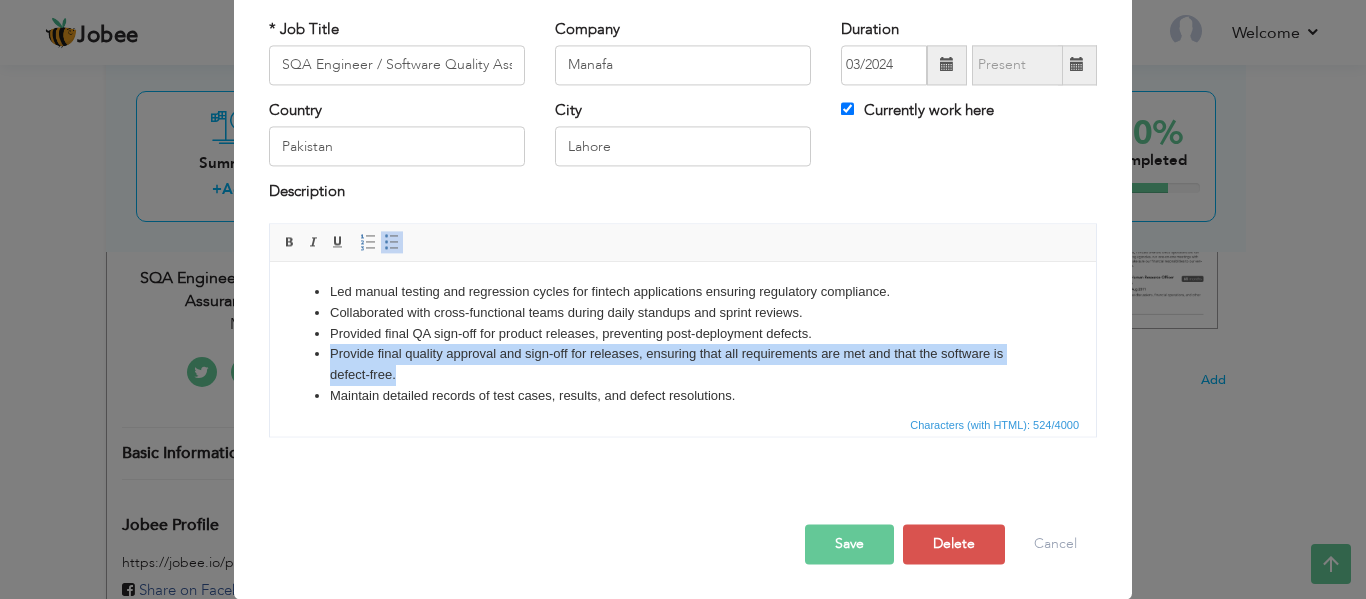 drag, startPoint x: 346, startPoint y: 371, endPoint x: 281, endPoint y: 358, distance: 66.287254 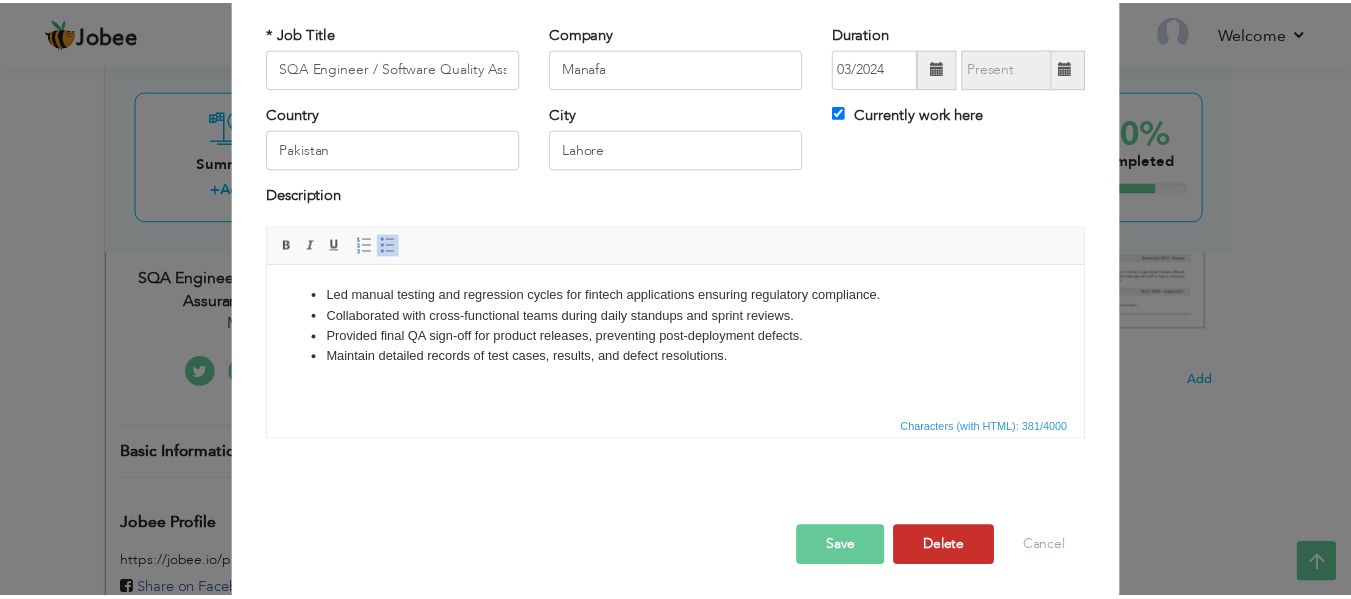 scroll, scrollTop: 117, scrollLeft: 0, axis: vertical 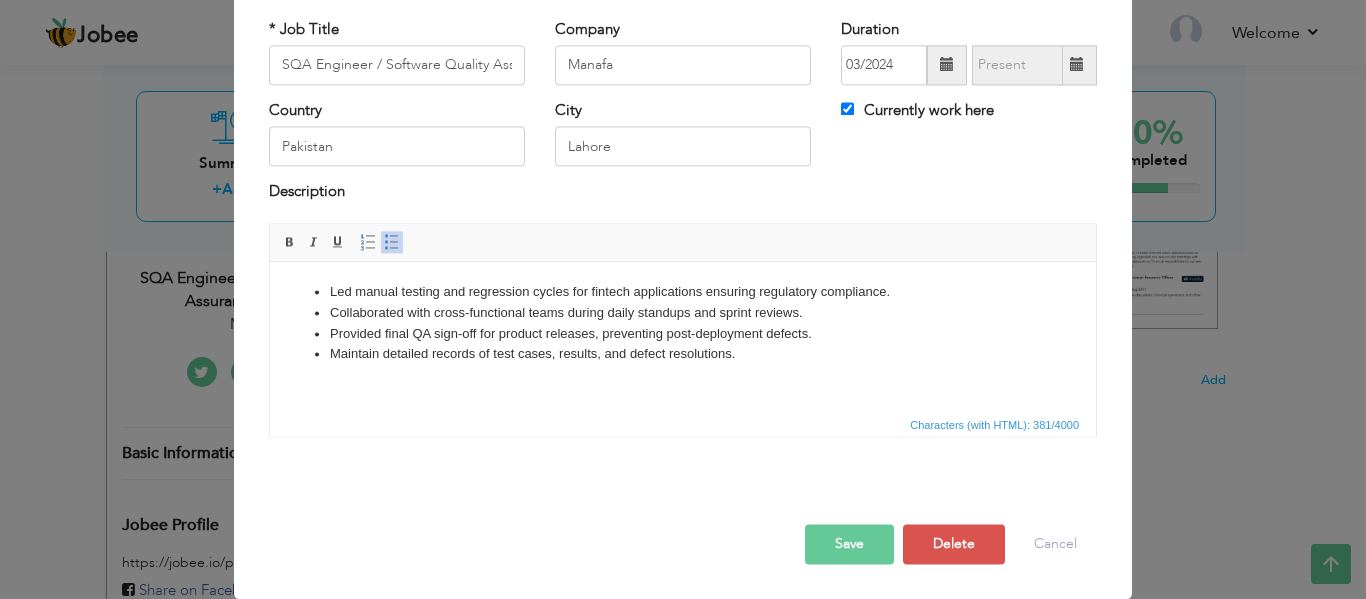click on "Save" at bounding box center [849, 544] 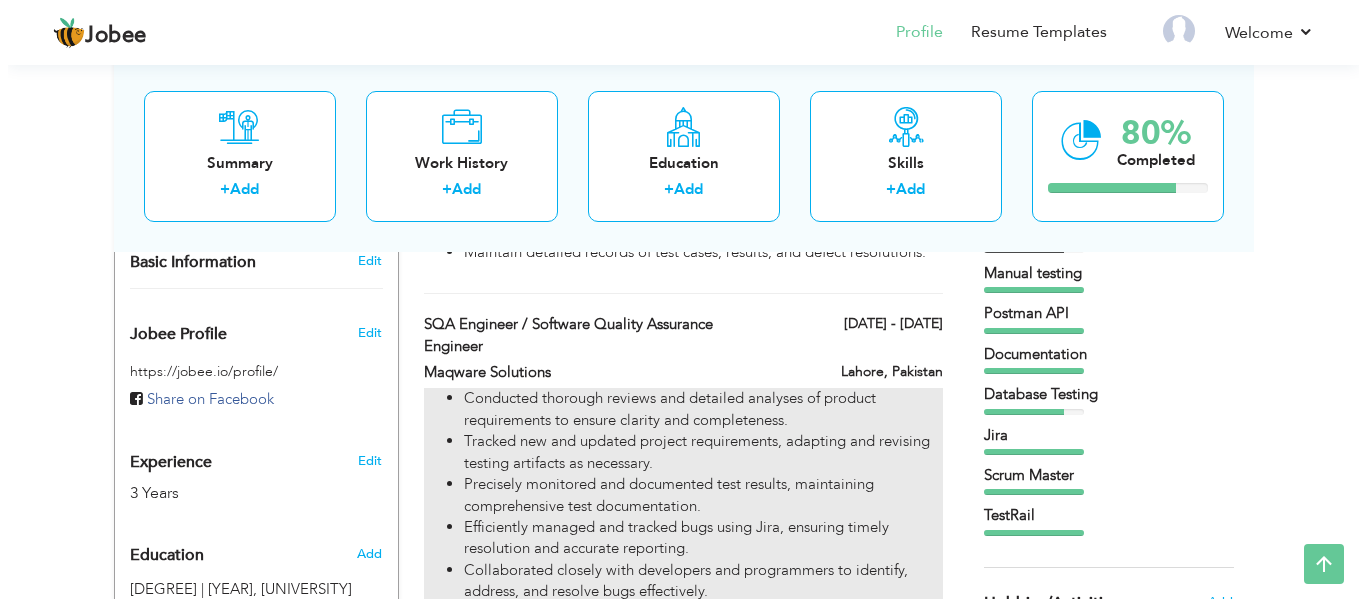 scroll, scrollTop: 600, scrollLeft: 0, axis: vertical 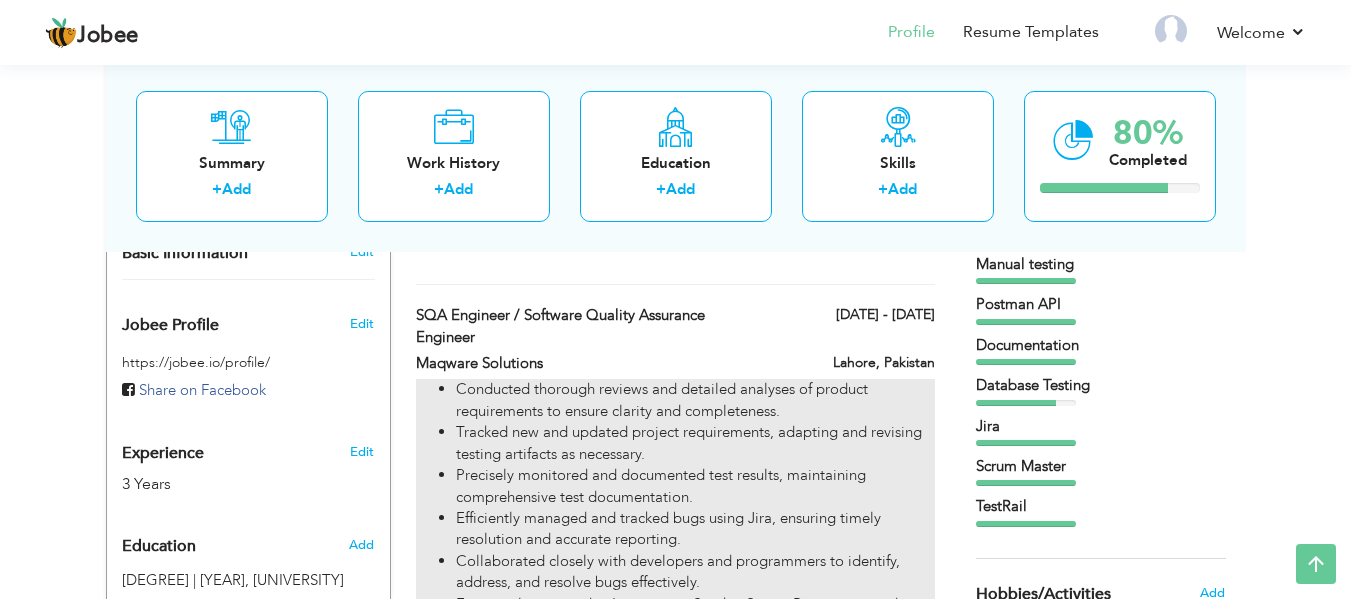 click on "Tracked new and updated project requirements, adapting and revising testing artifacts as necessary." at bounding box center [695, 443] 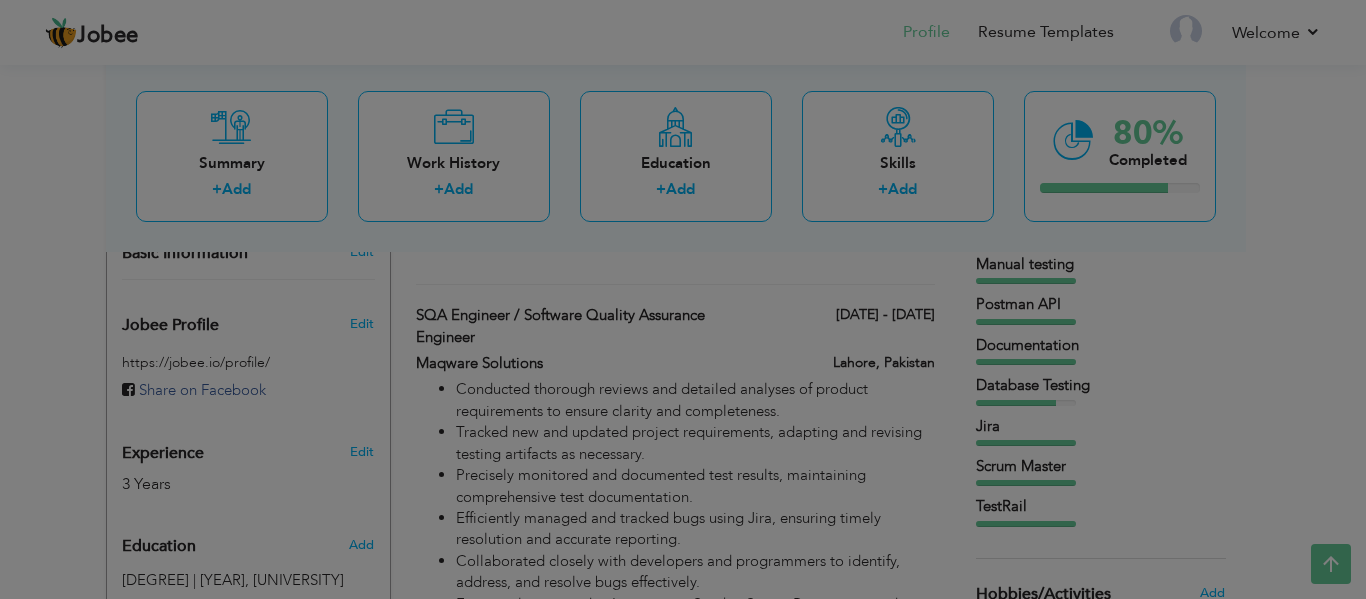 scroll, scrollTop: 0, scrollLeft: 0, axis: both 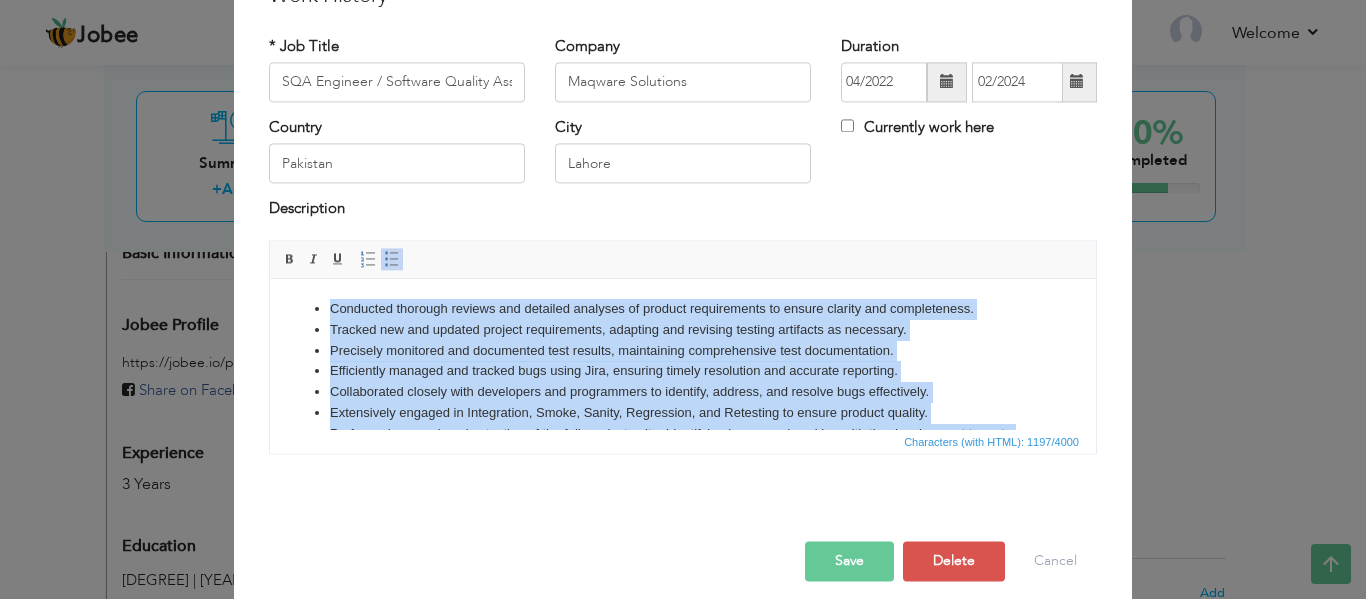 drag, startPoint x: 368, startPoint y: 338, endPoint x: 276, endPoint y: 233, distance: 139.60301 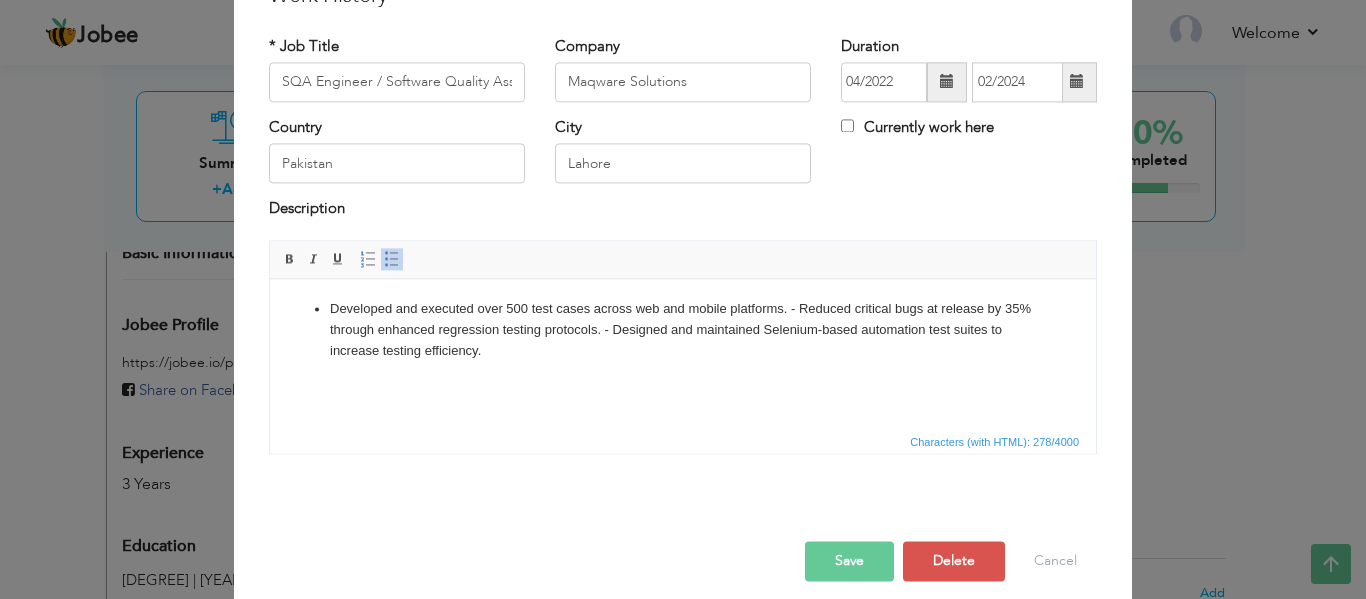 click on "Developed and executed over 500 test cases across web and mobile platforms. - Reduced critical bugs at release by 35% through enhanced regression testing protocols. - Designed and maintained Selenium-based automation test suites to increase testing efficiency." at bounding box center (683, 330) 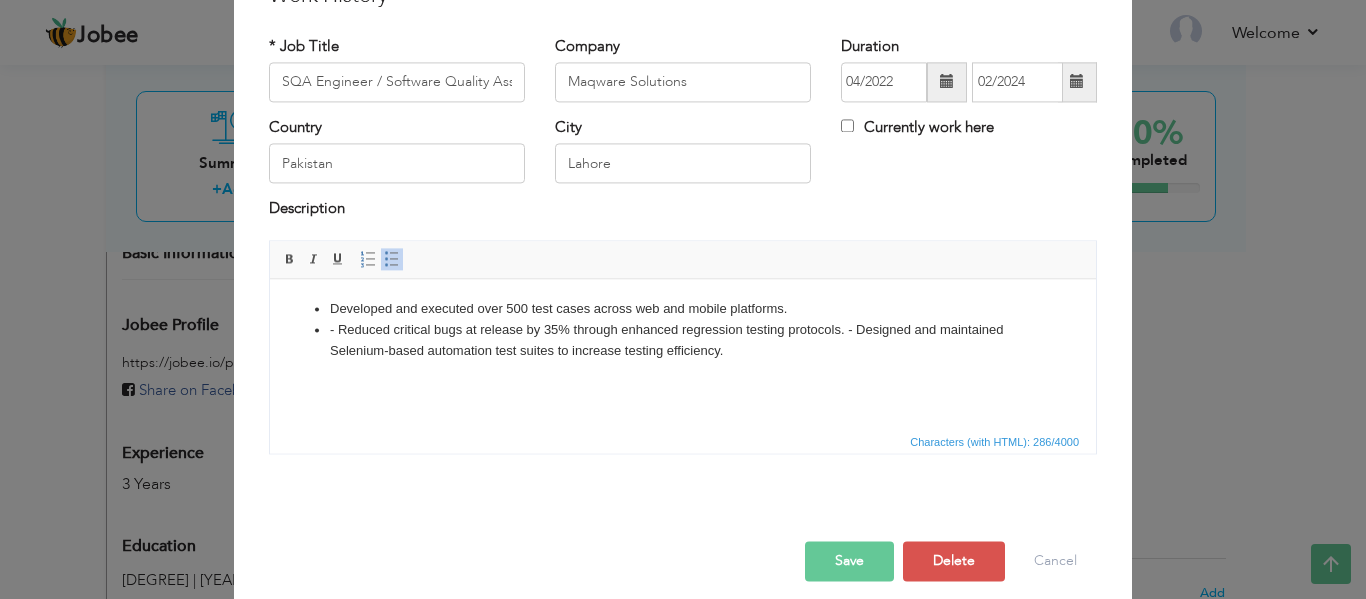 type 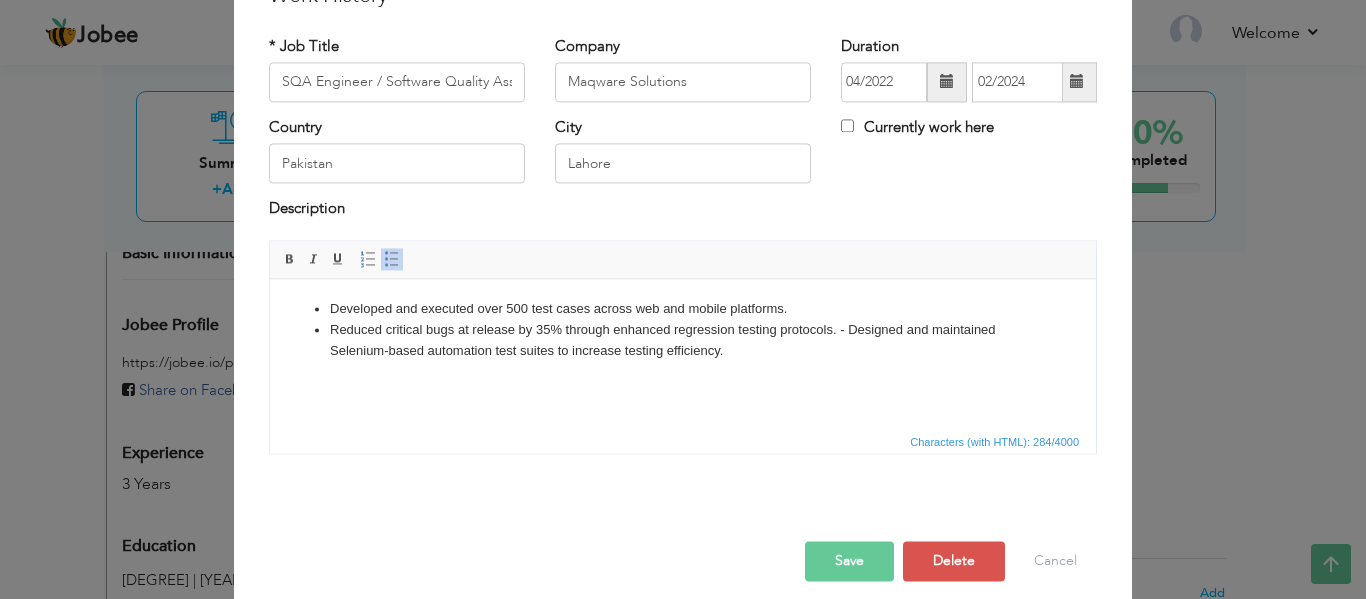 click on "Reduced critical bugs at release by 35% through enhanced regression testing protocols. - Designed and maintained Selenium-based automation test suites to increase testing efficiency." at bounding box center (683, 341) 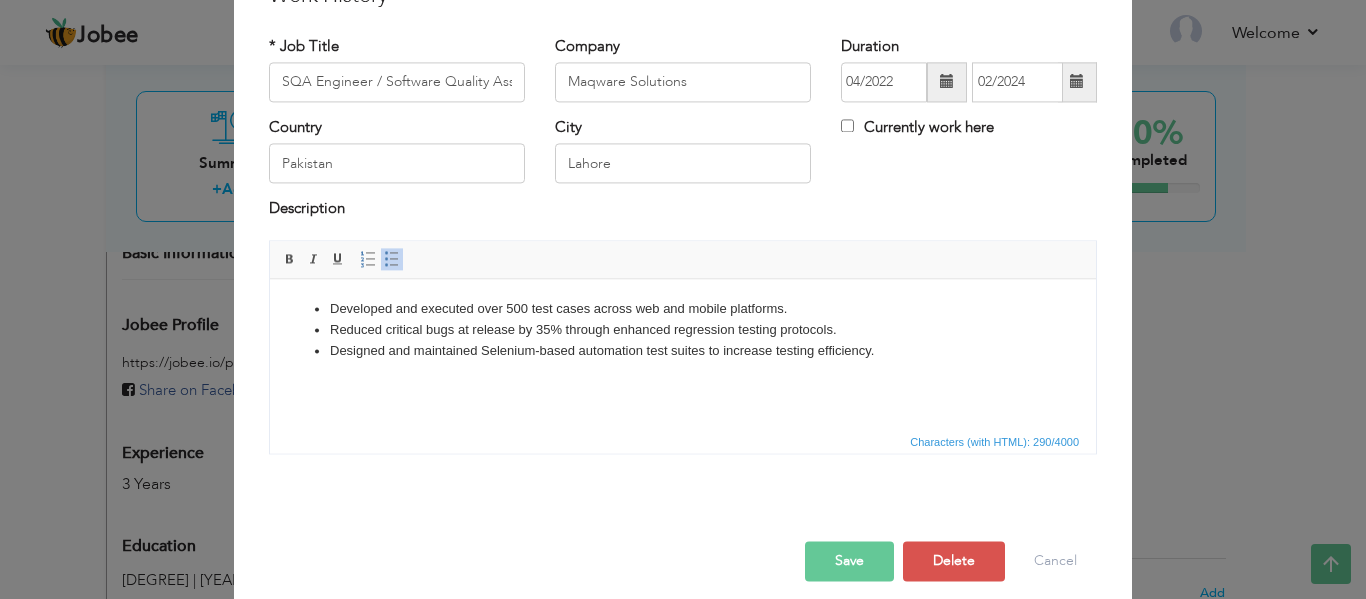 click on "Save" at bounding box center (849, 561) 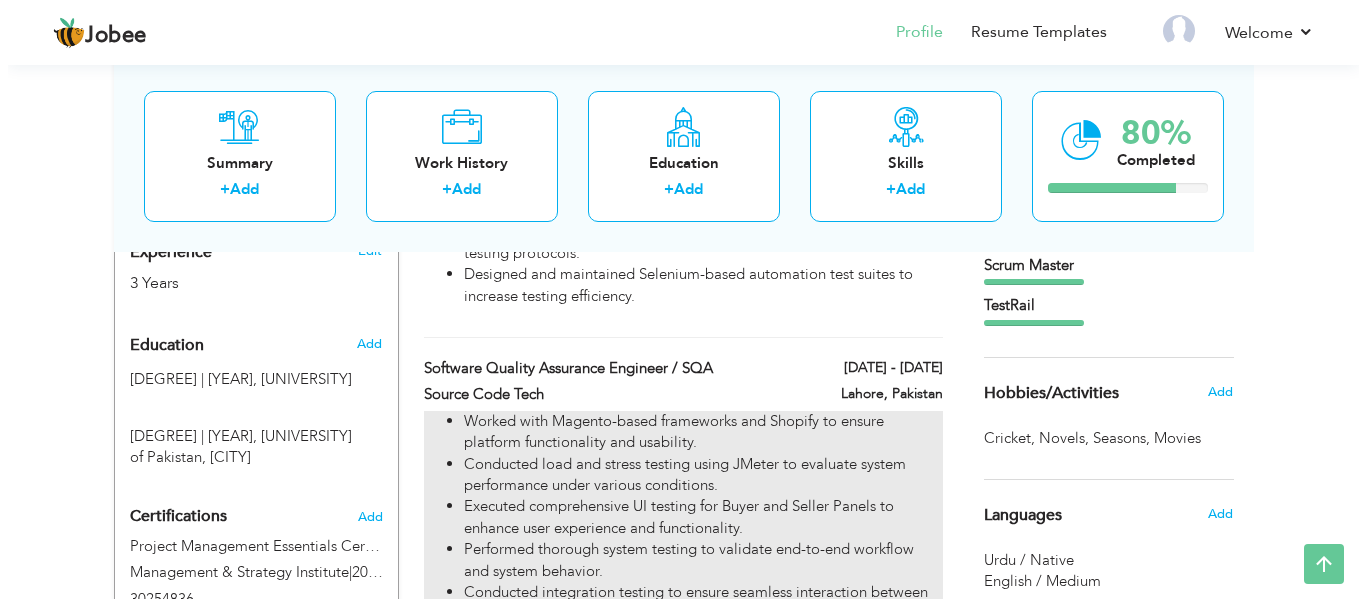 scroll, scrollTop: 800, scrollLeft: 0, axis: vertical 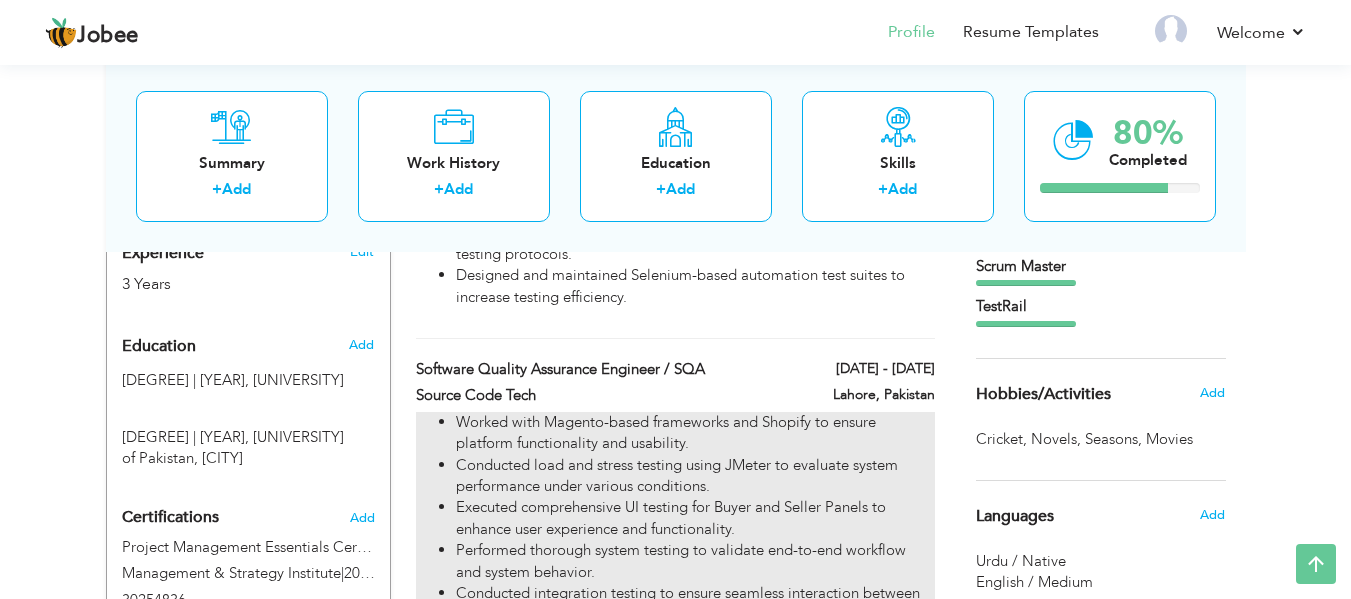 click on "Worked with Magento-based frameworks and Shopify to ensure platform functionality and usability." at bounding box center (695, 433) 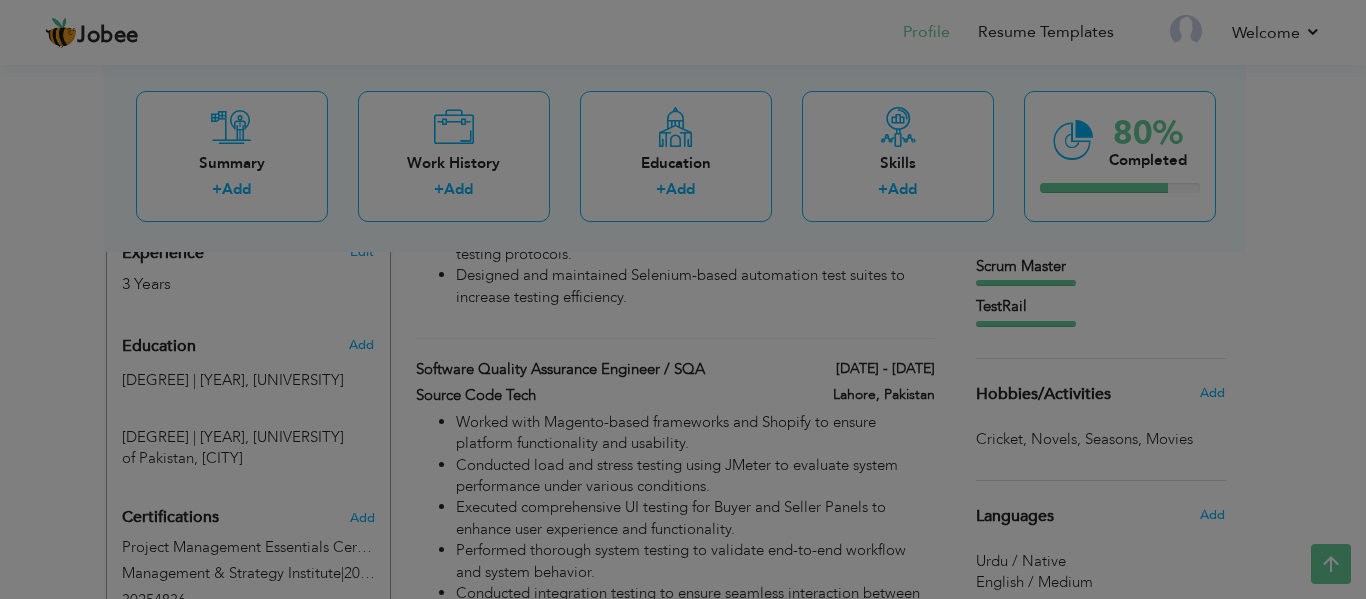 scroll, scrollTop: 0, scrollLeft: 0, axis: both 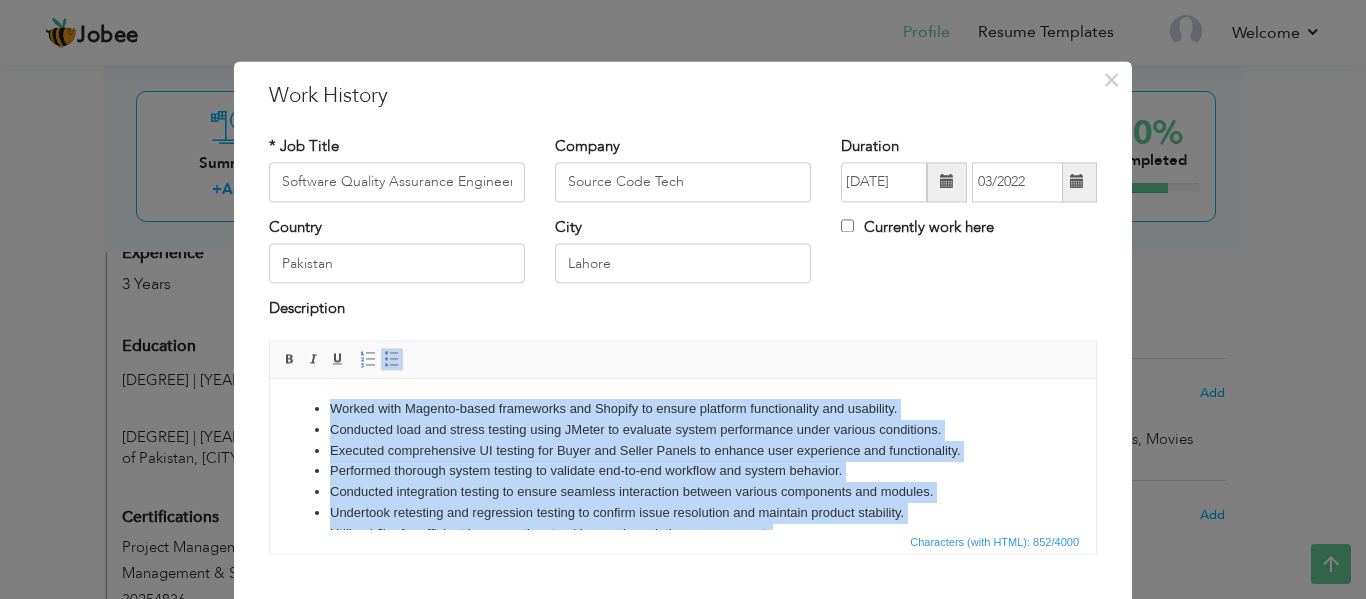 drag, startPoint x: 940, startPoint y: 498, endPoint x: 65, endPoint y: 292, distance: 898.9221 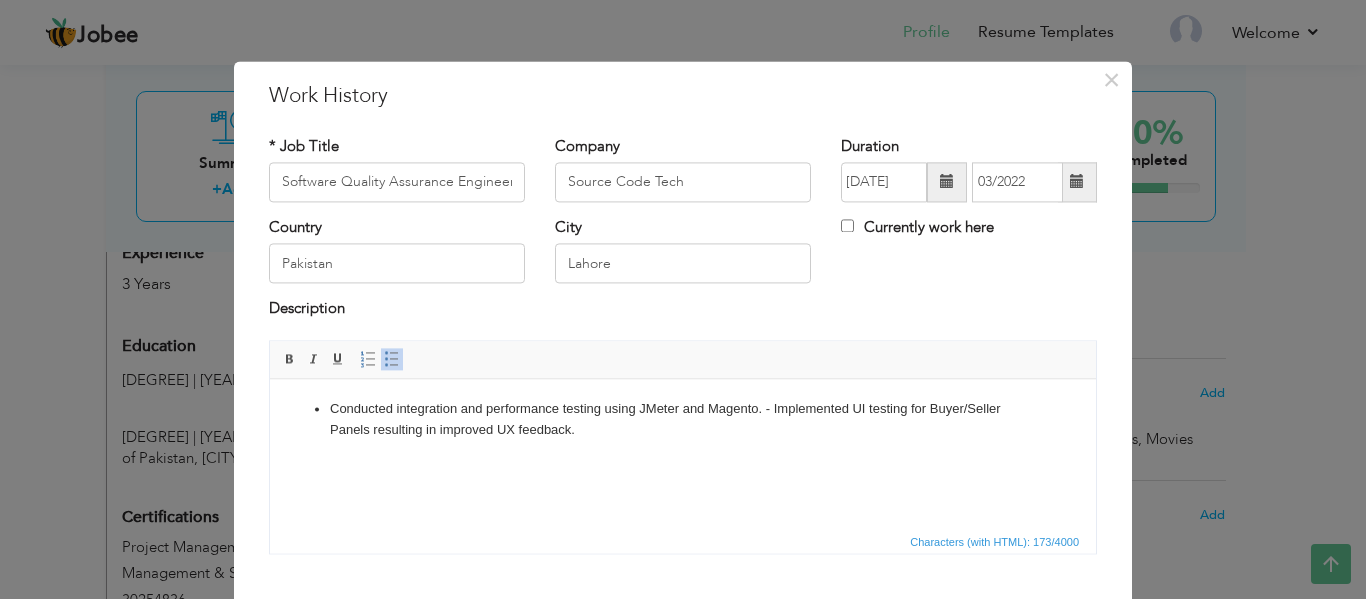 click on "Conducted integration and performance testing using JMeter and Magento. - Implemented UI testing for Buyer/Seller Panels resulting in improved UX feedback." at bounding box center [683, 420] 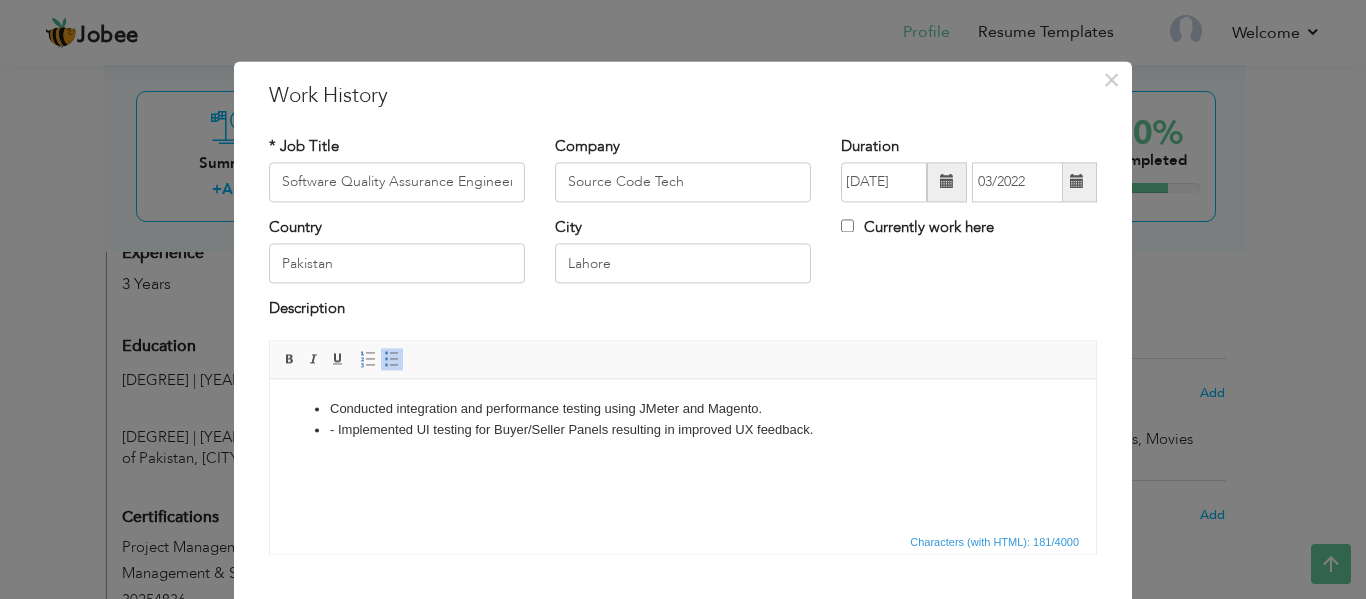 type 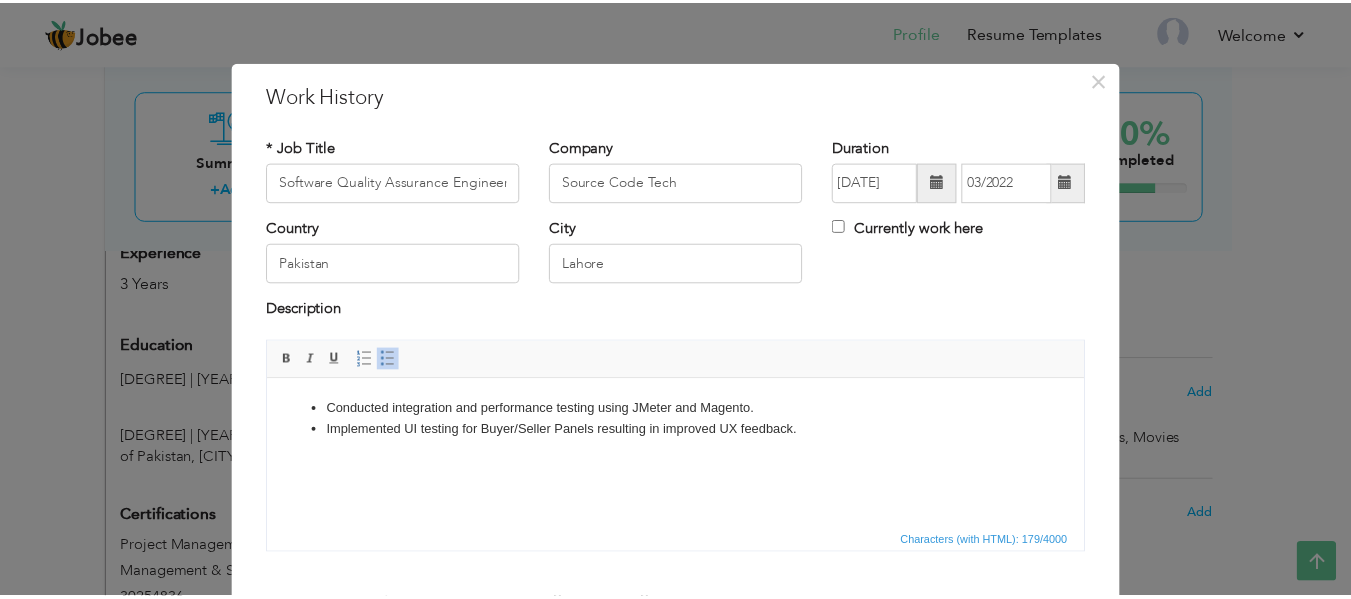scroll, scrollTop: 100, scrollLeft: 0, axis: vertical 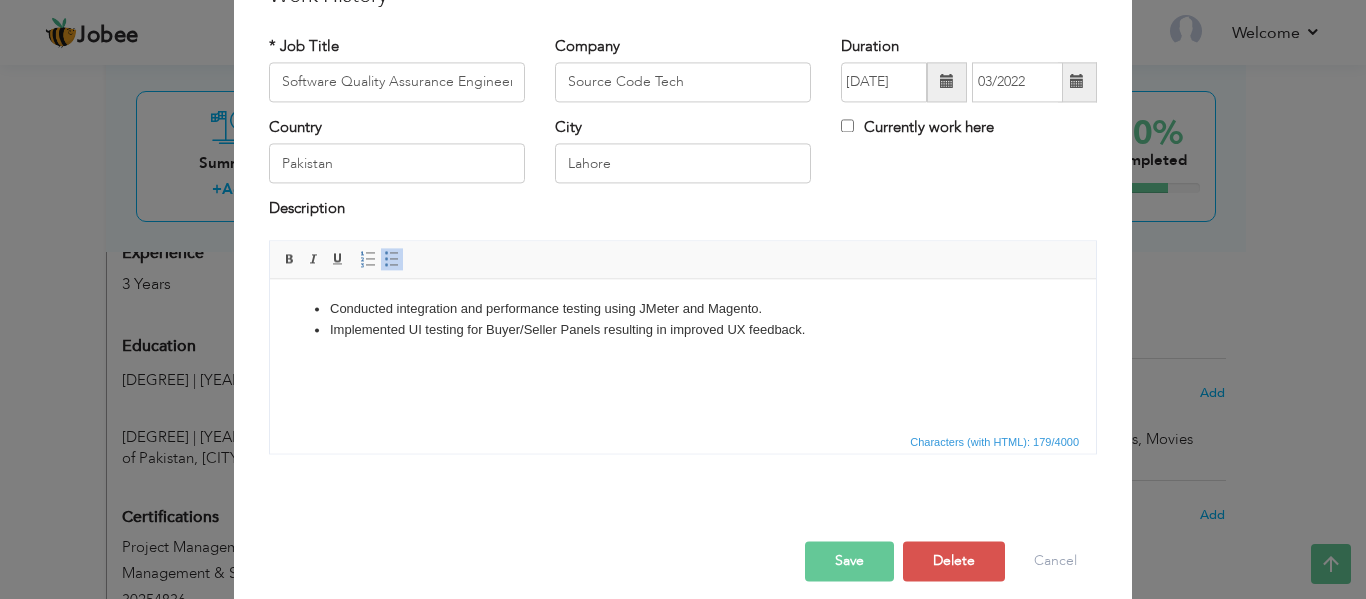 click on "Save" at bounding box center (849, 561) 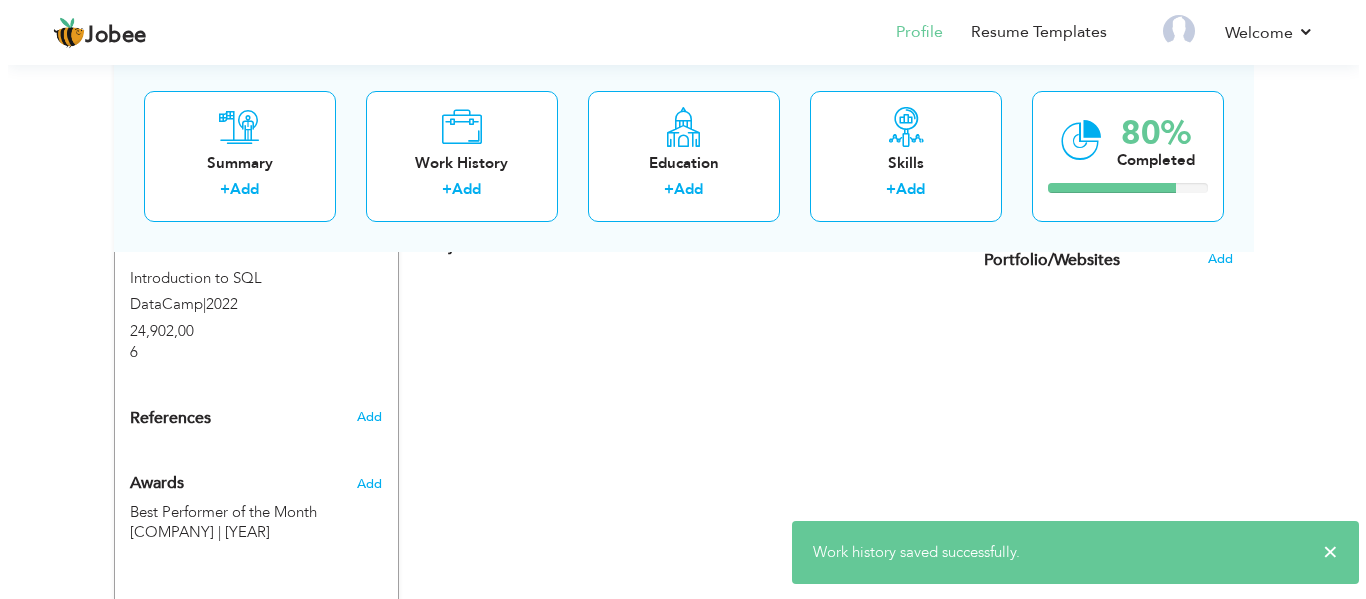 scroll, scrollTop: 1000, scrollLeft: 0, axis: vertical 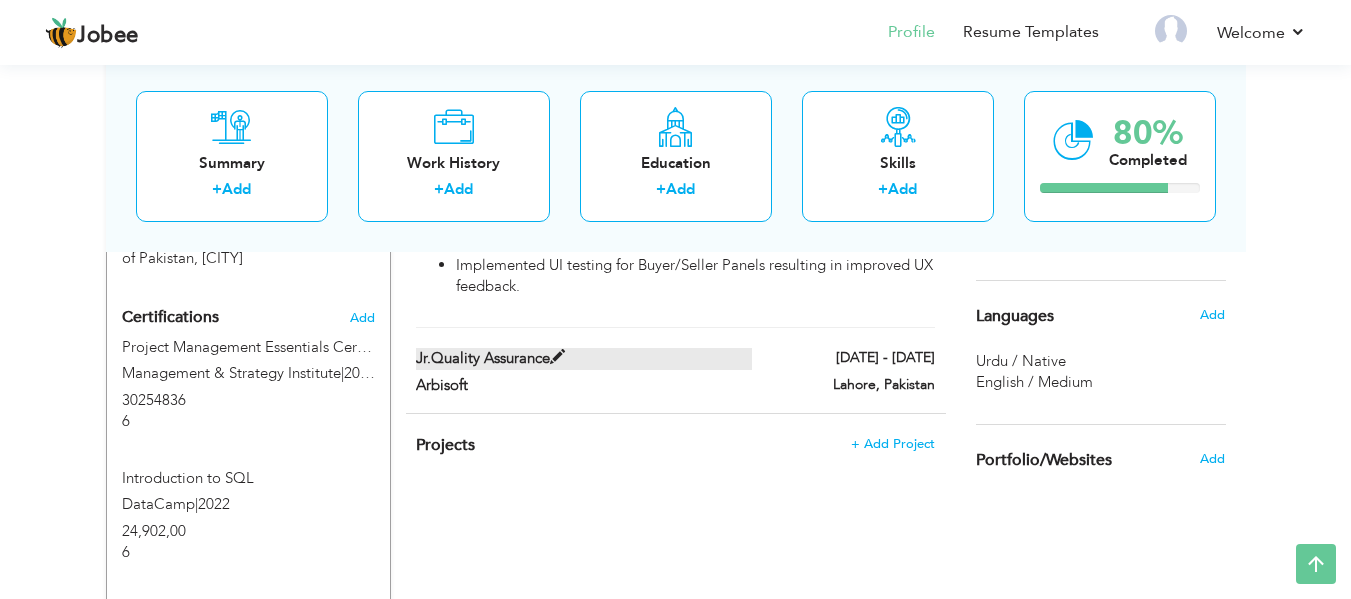 click on "Jr.Quality Assurance" at bounding box center [584, 358] 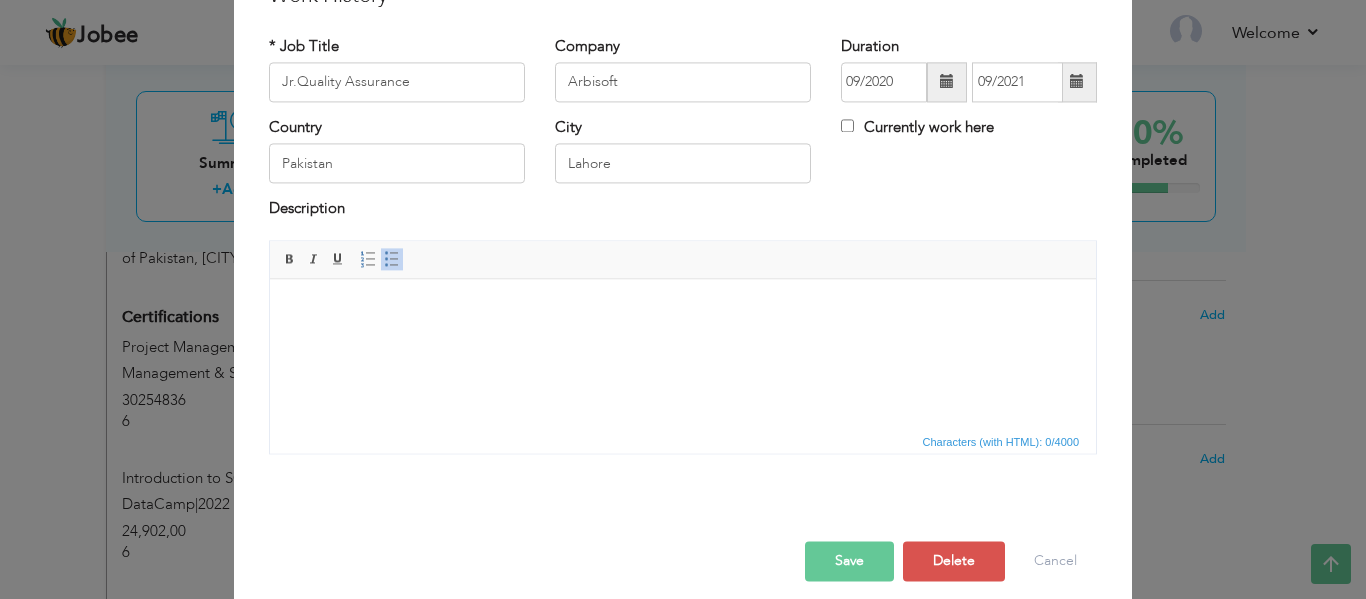 scroll, scrollTop: 0, scrollLeft: 0, axis: both 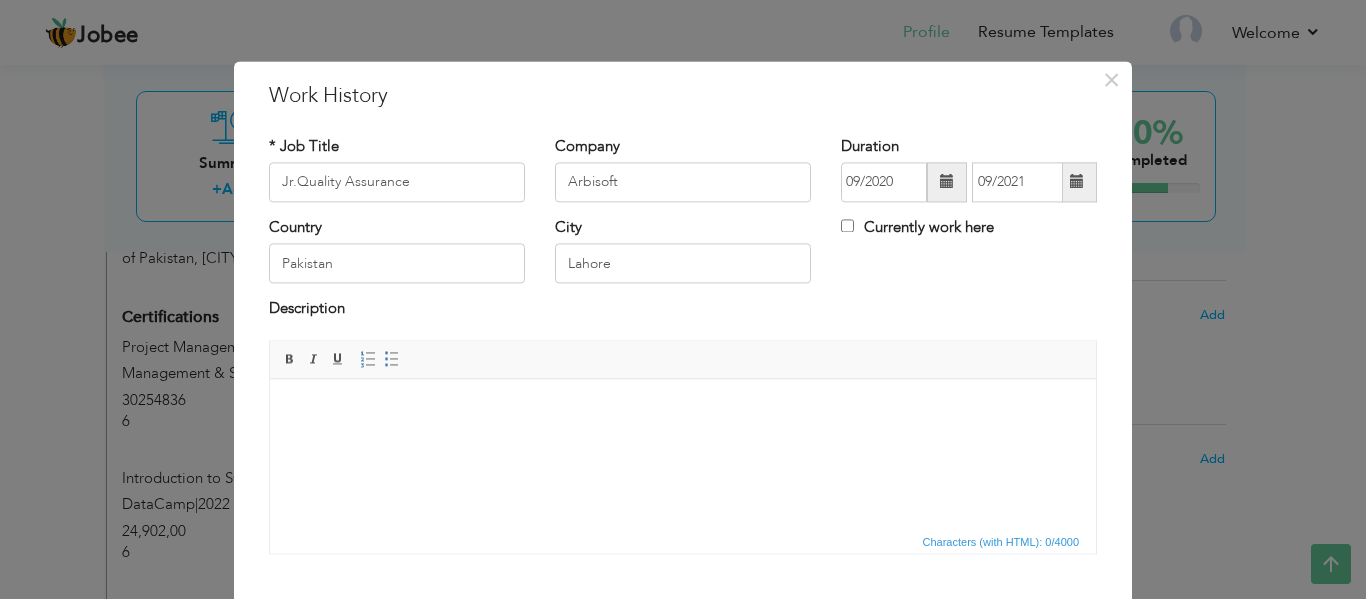 click at bounding box center (683, 409) 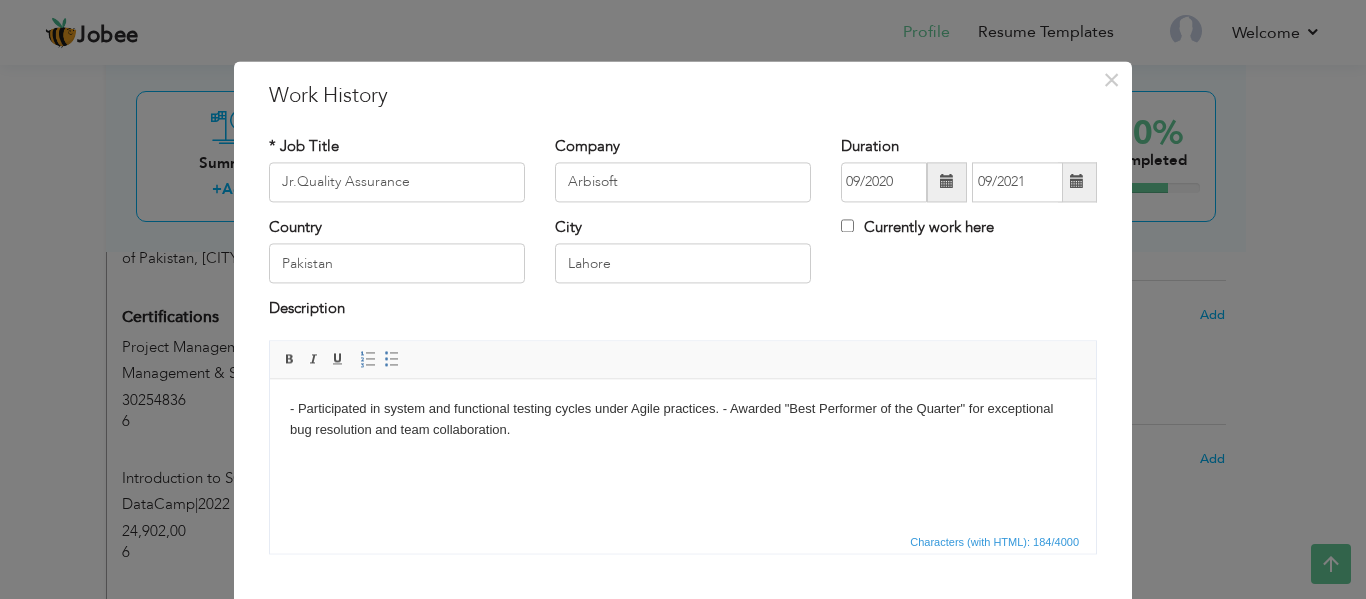 drag, startPoint x: 297, startPoint y: 403, endPoint x: 317, endPoint y: 468, distance: 68.007355 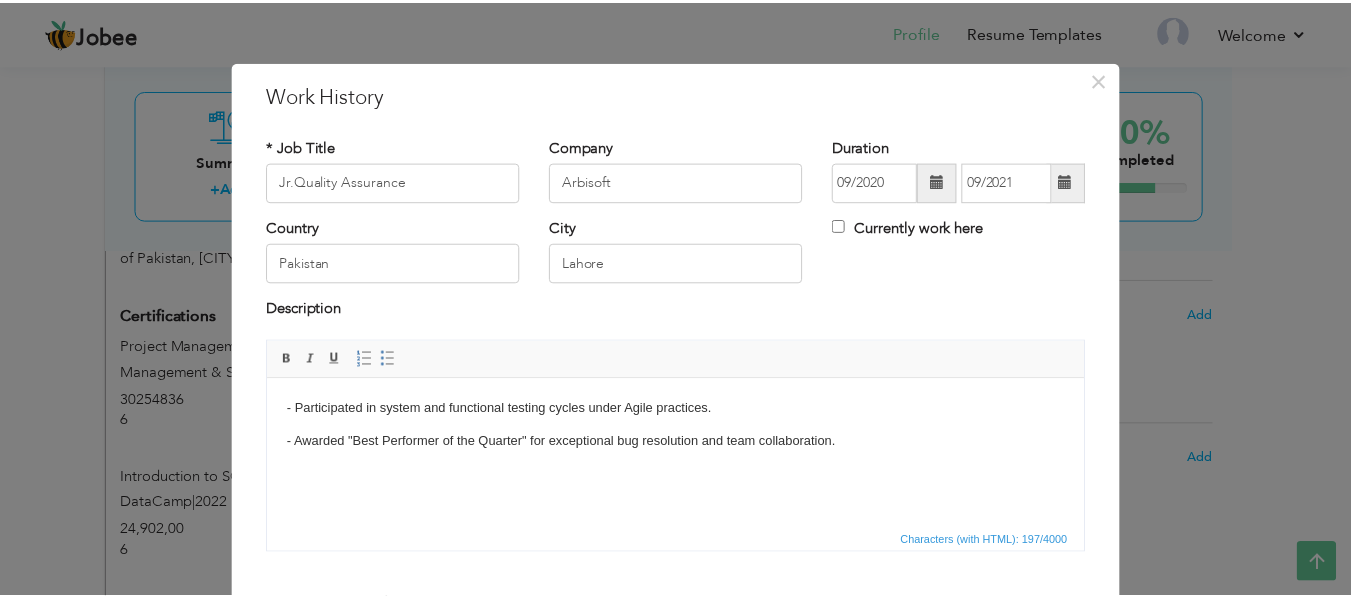 scroll, scrollTop: 117, scrollLeft: 0, axis: vertical 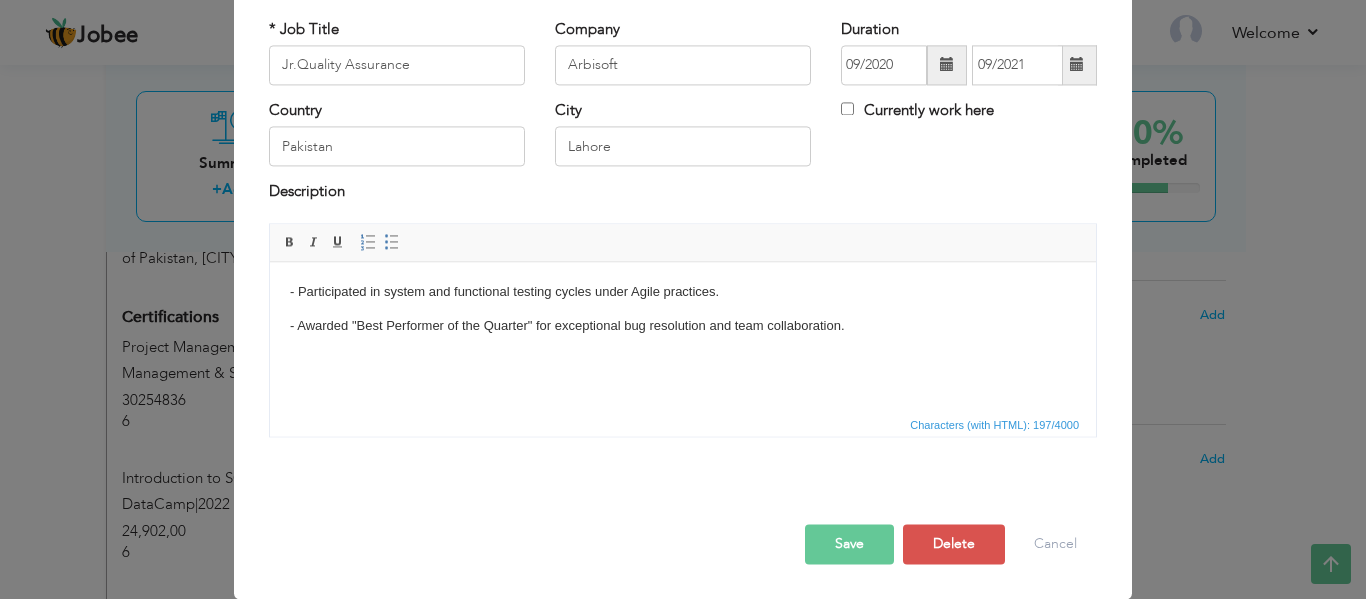 click on "Save" at bounding box center [849, 544] 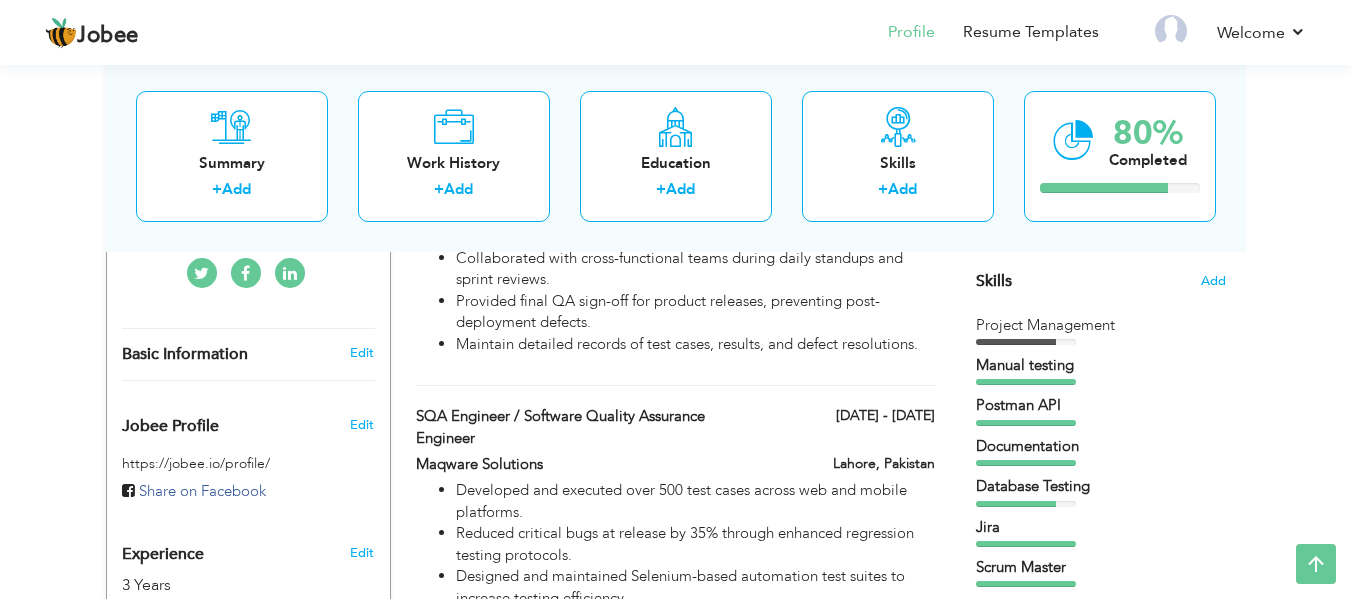 scroll, scrollTop: 0, scrollLeft: 0, axis: both 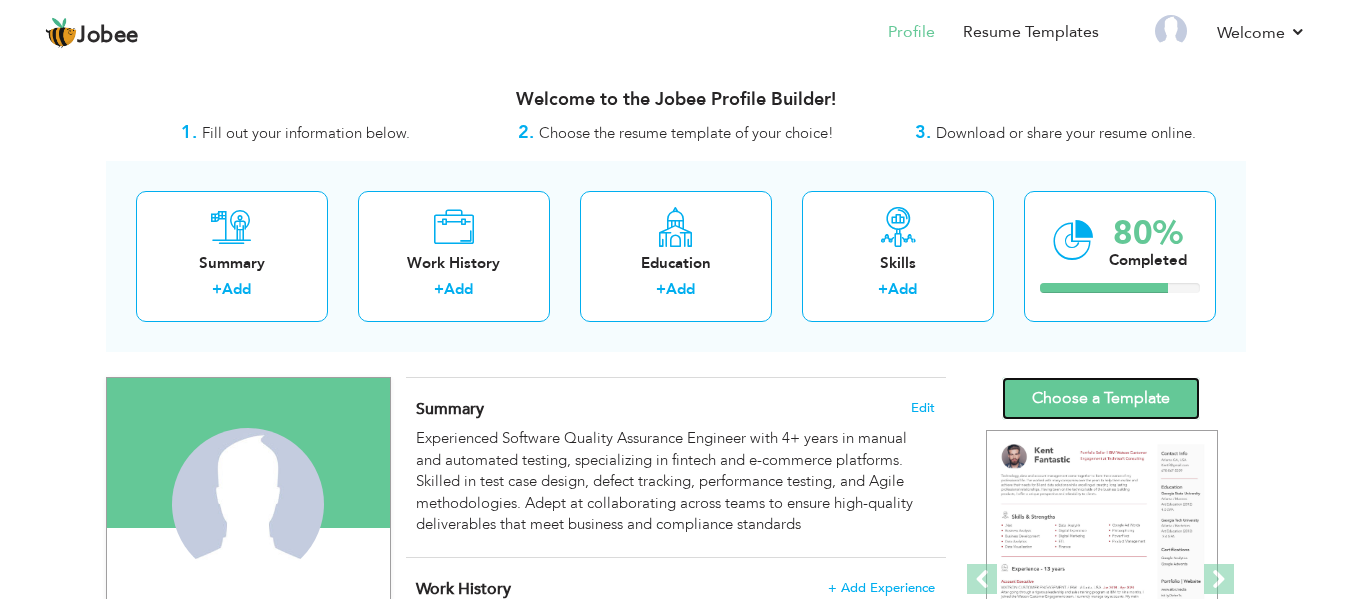 click on "Choose a Template" at bounding box center (1101, 398) 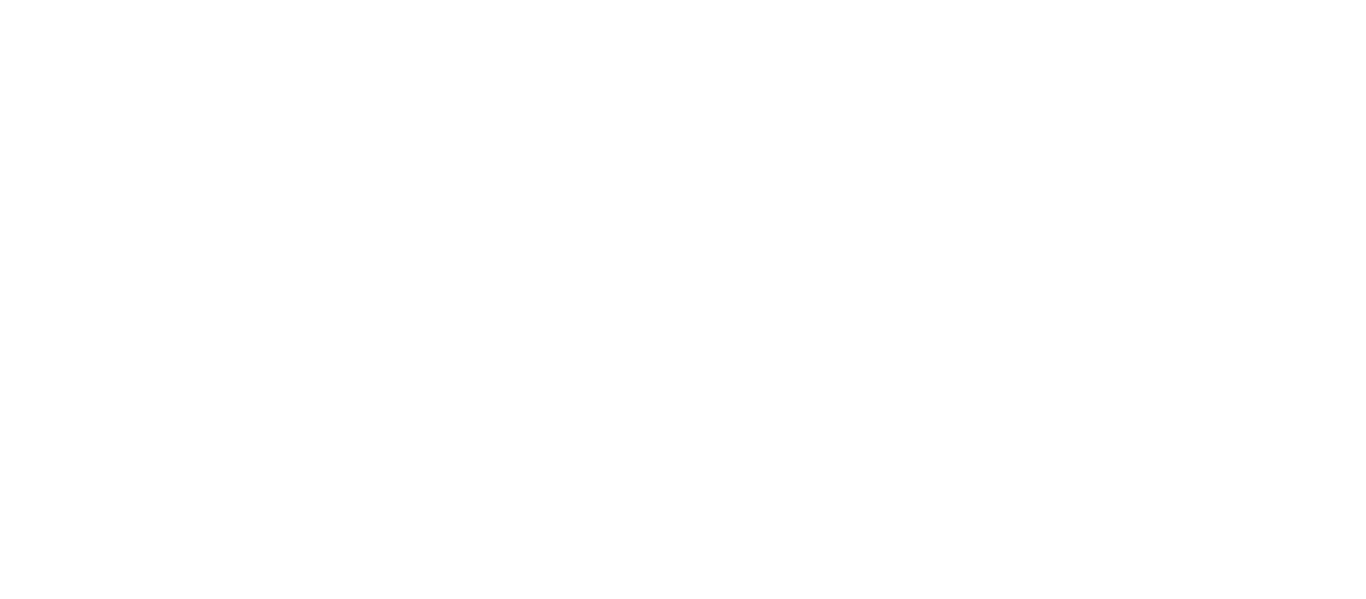 scroll, scrollTop: 0, scrollLeft: 0, axis: both 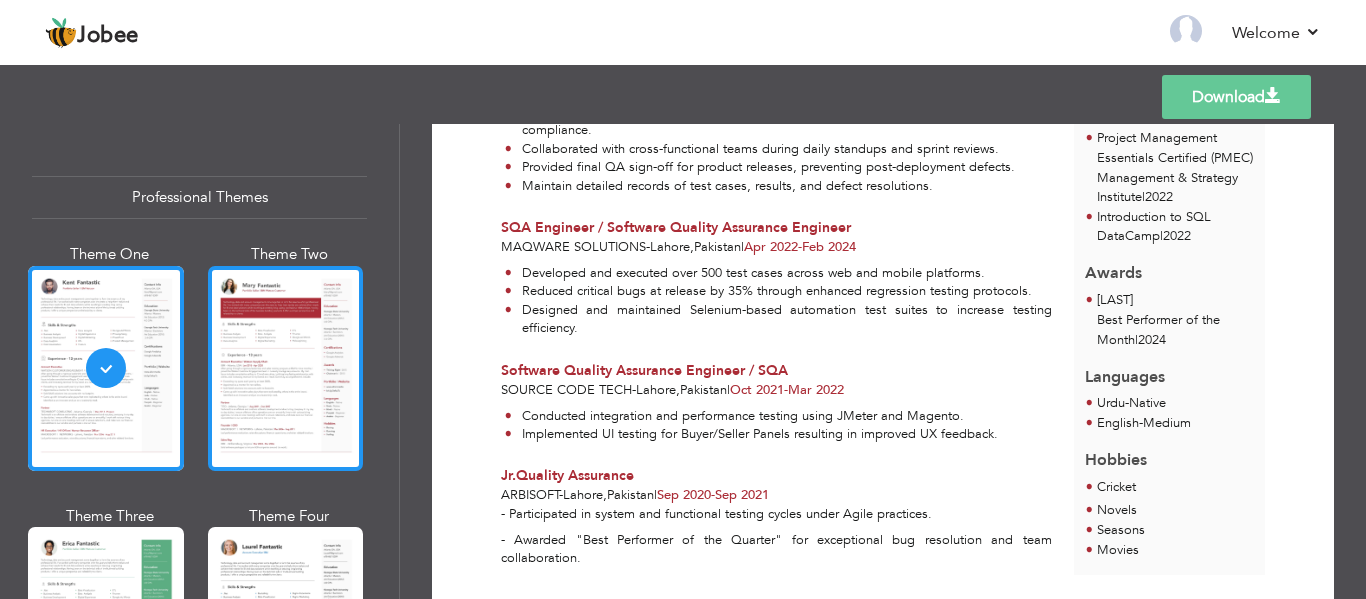 click at bounding box center (286, 368) 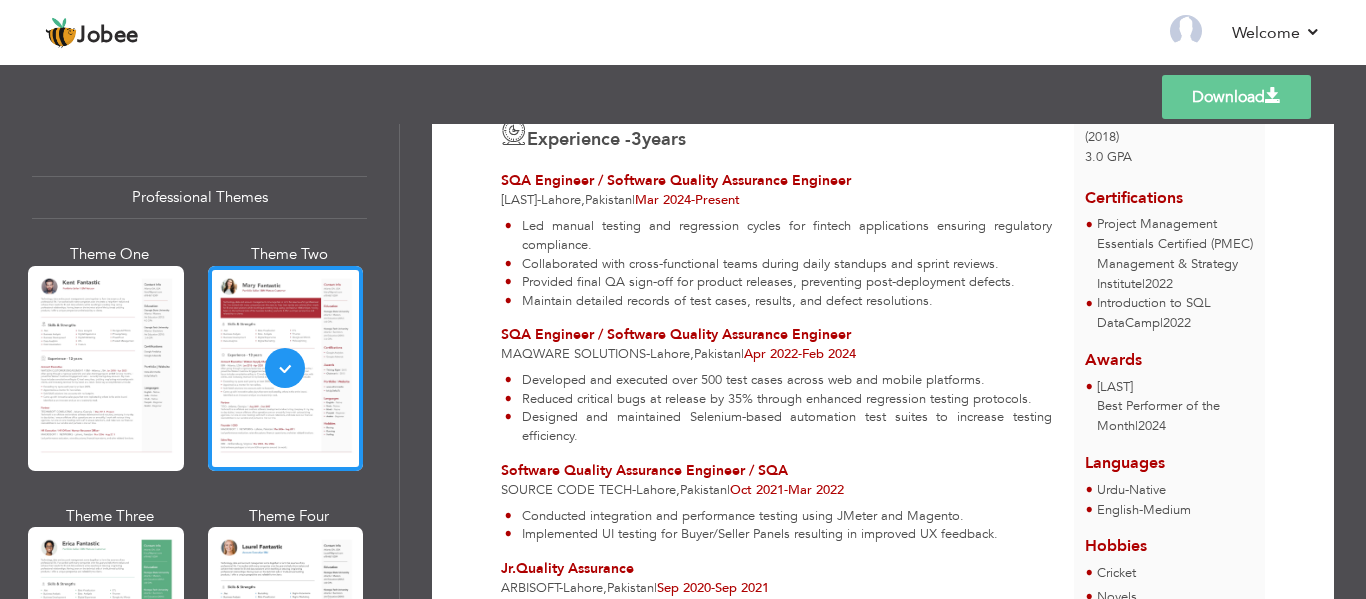 scroll, scrollTop: 400, scrollLeft: 0, axis: vertical 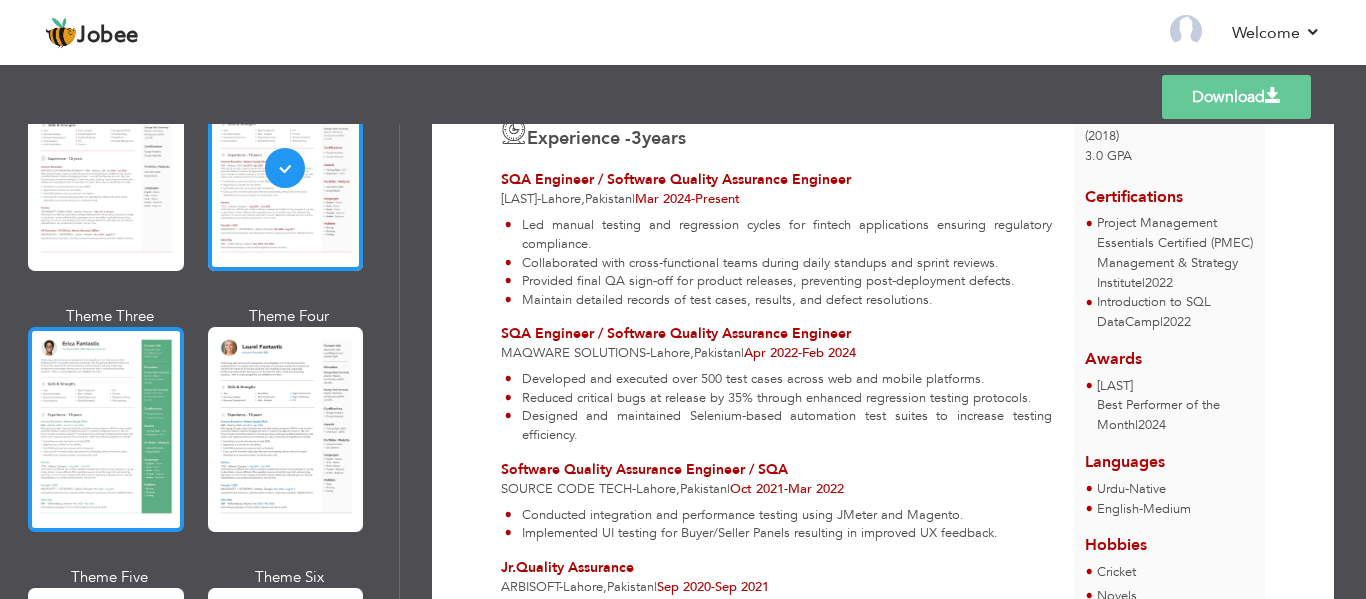 click at bounding box center (106, 429) 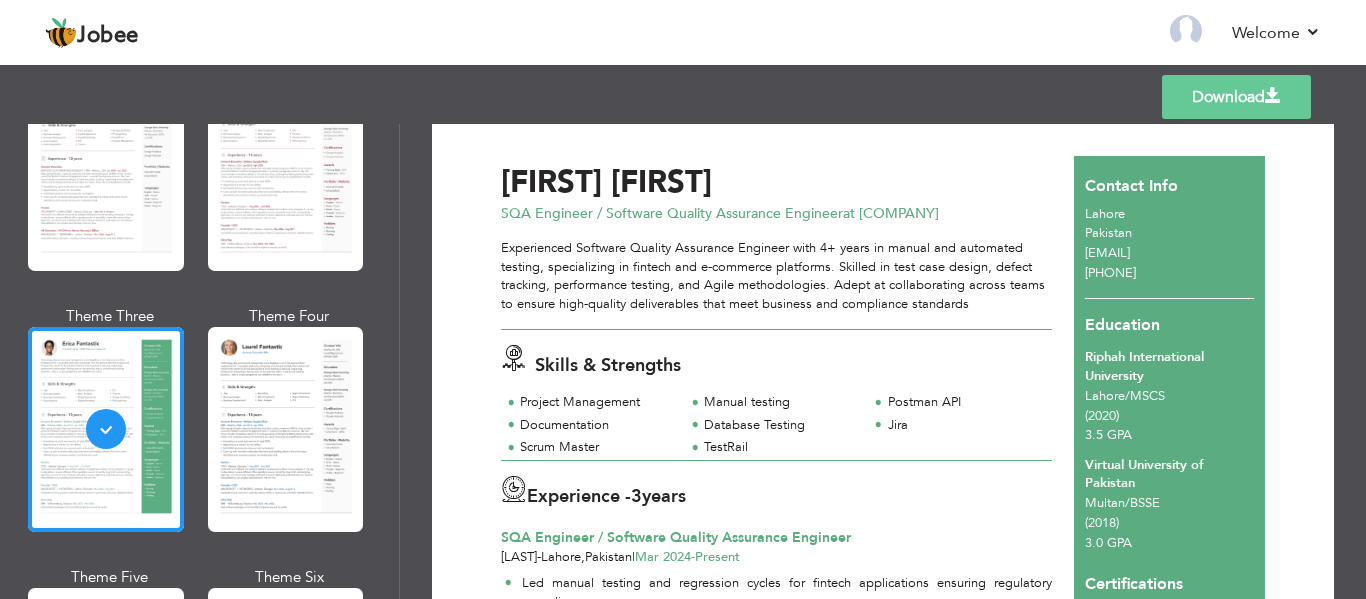scroll, scrollTop: 0, scrollLeft: 0, axis: both 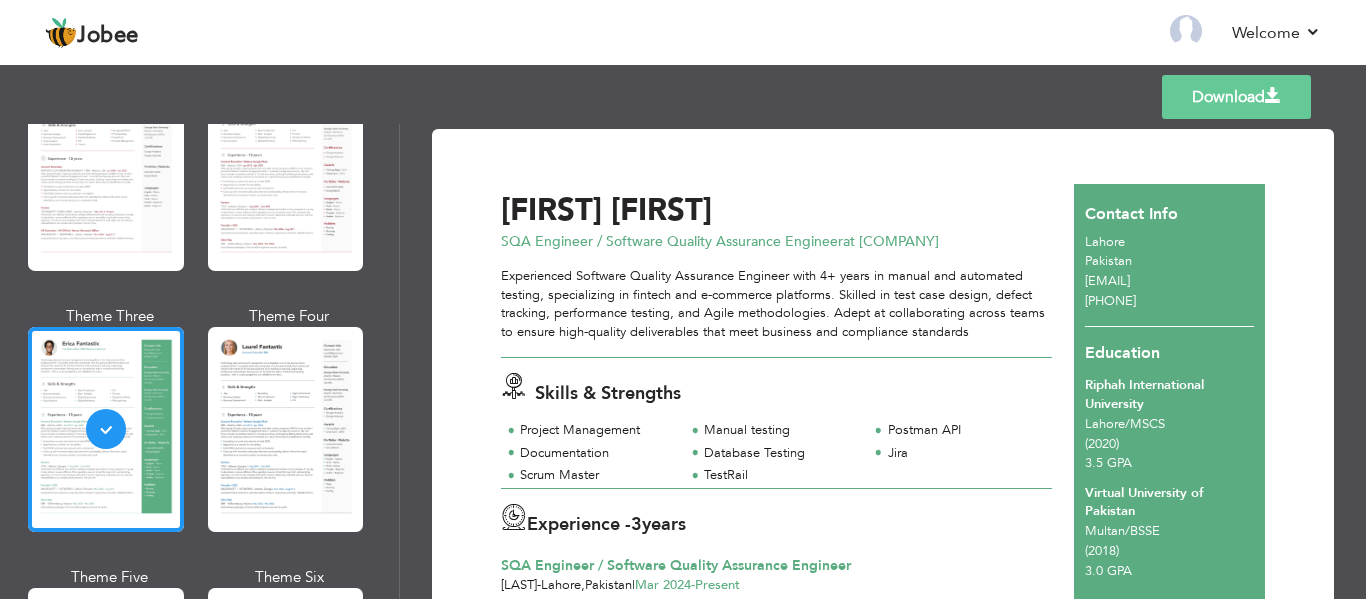 click on "Download" at bounding box center [1236, 97] 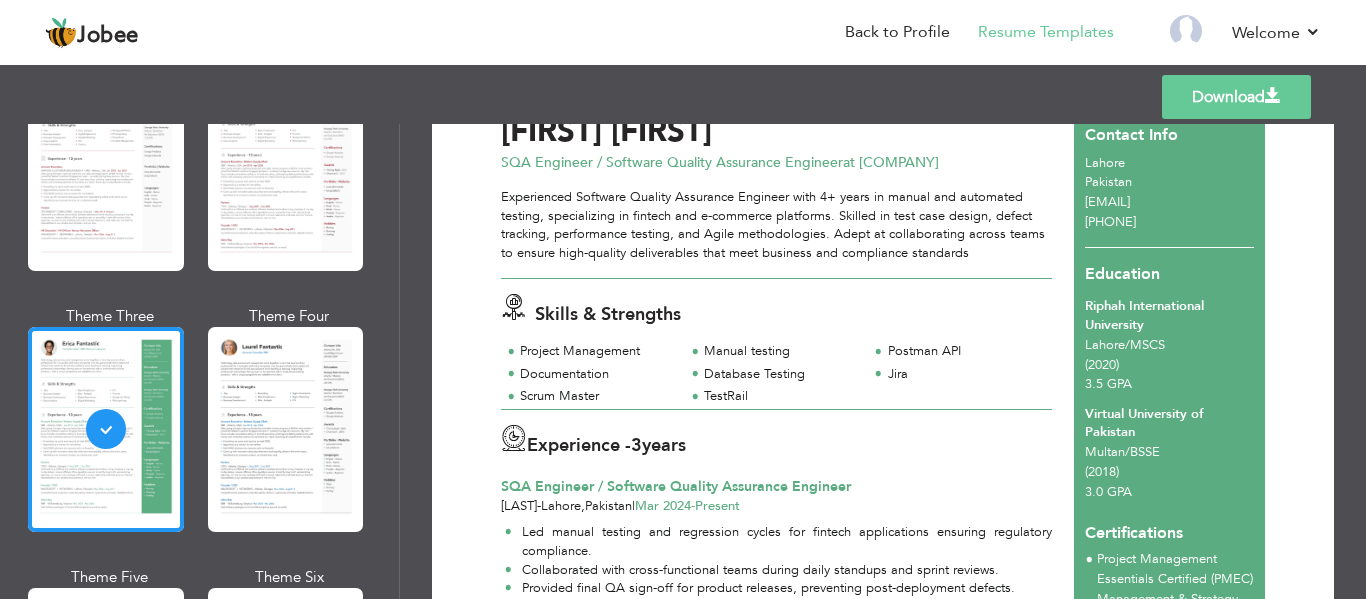 scroll, scrollTop: 0, scrollLeft: 0, axis: both 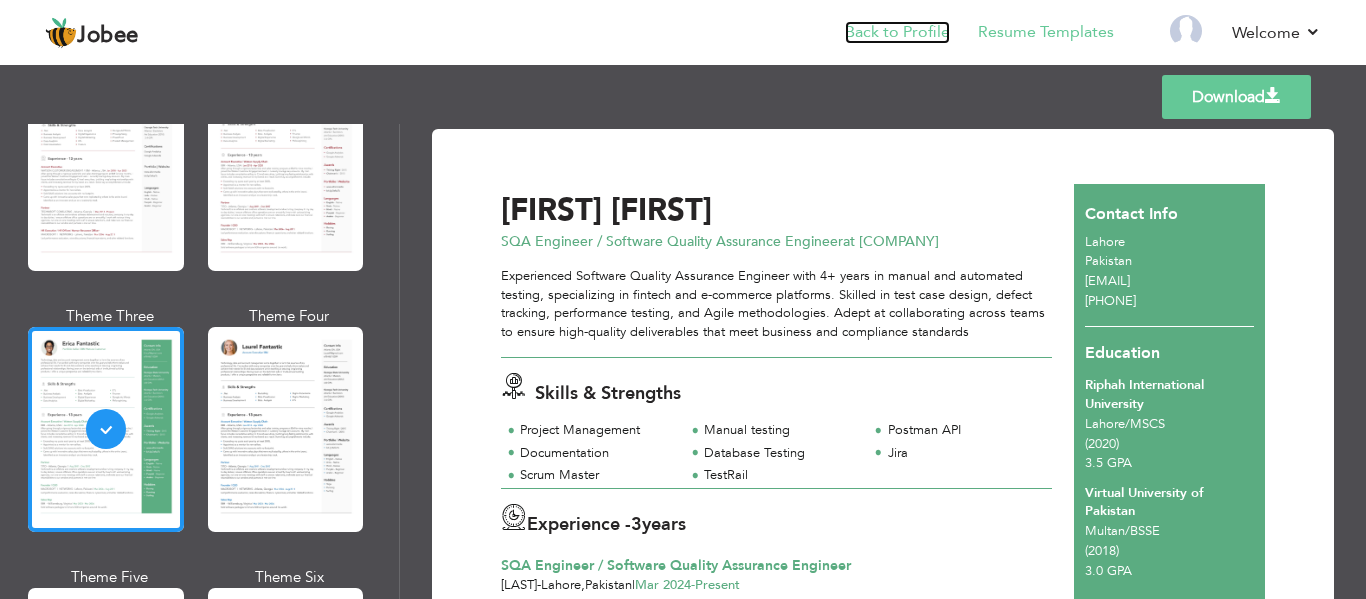 click on "Back to Profile" at bounding box center [897, 32] 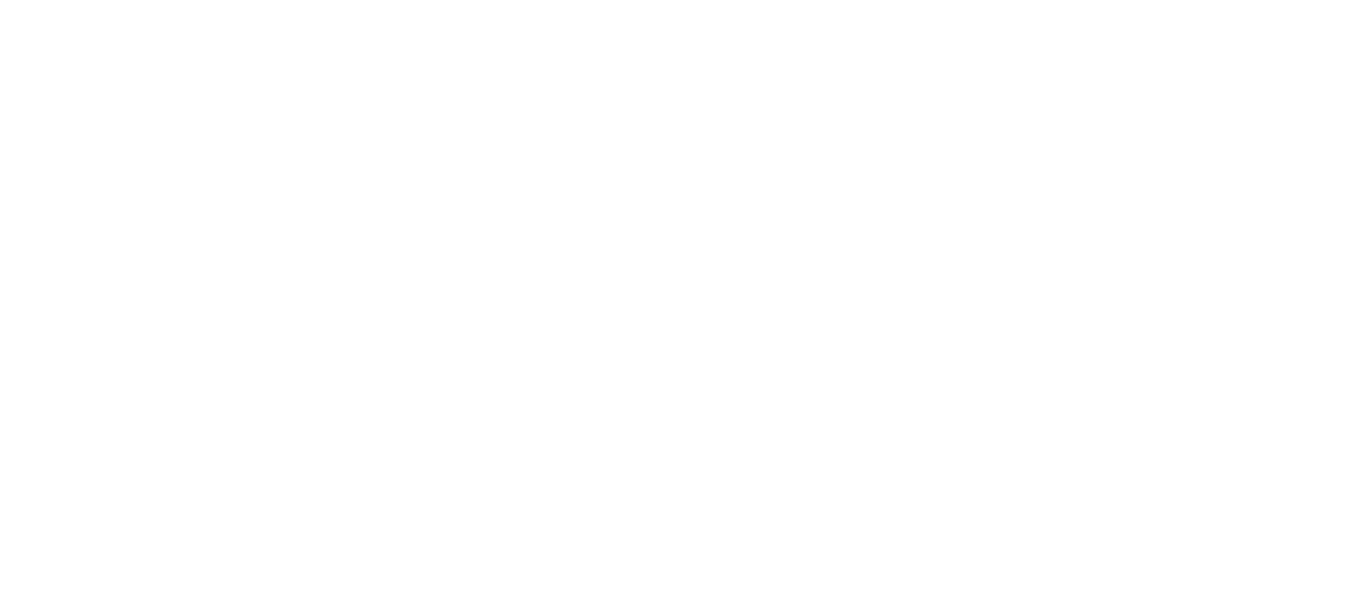 scroll, scrollTop: 0, scrollLeft: 0, axis: both 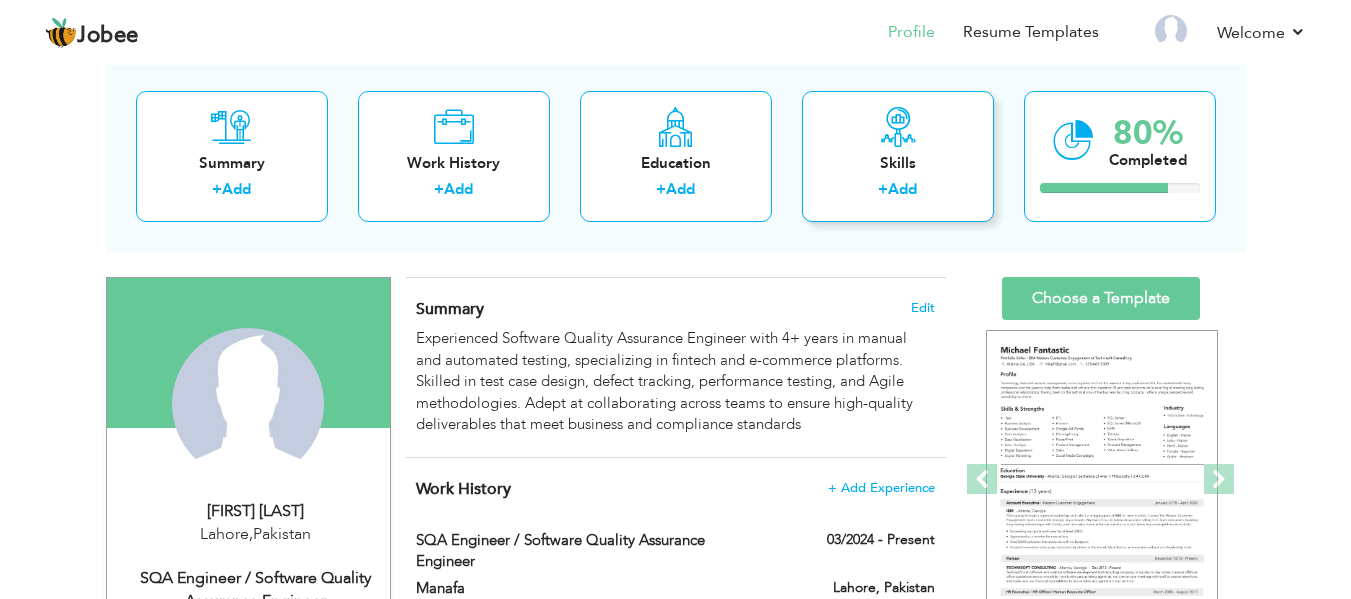 click on "Skills
+  Add" at bounding box center [898, 156] 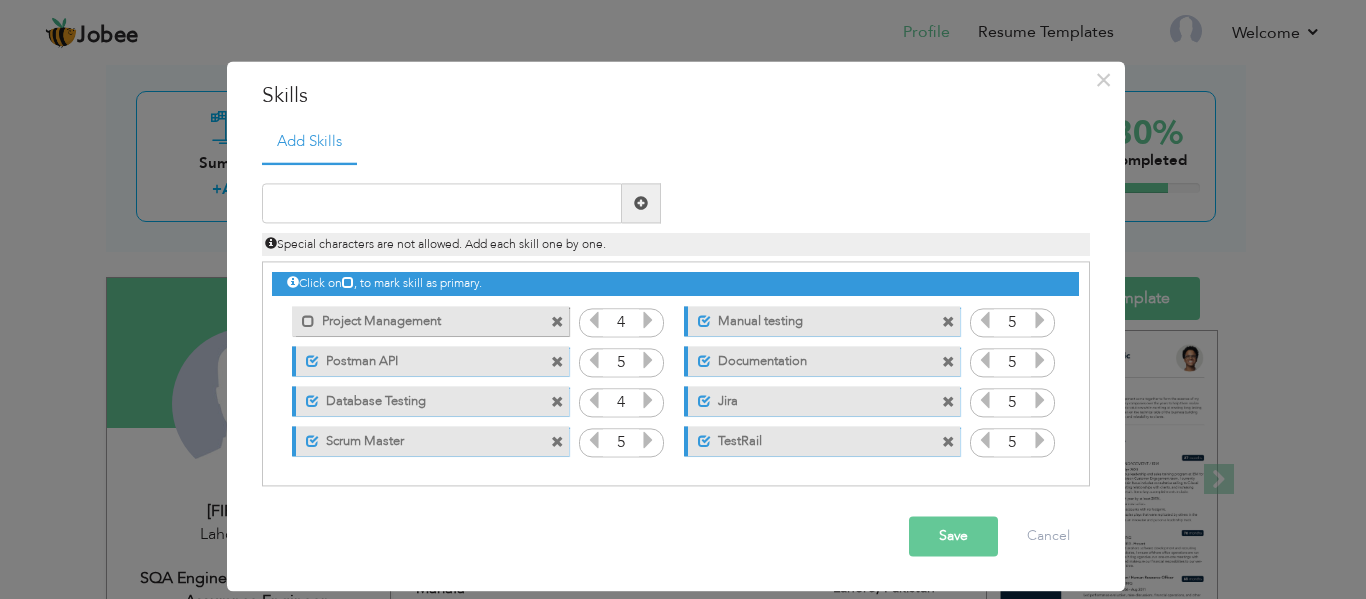 click at bounding box center (557, 402) 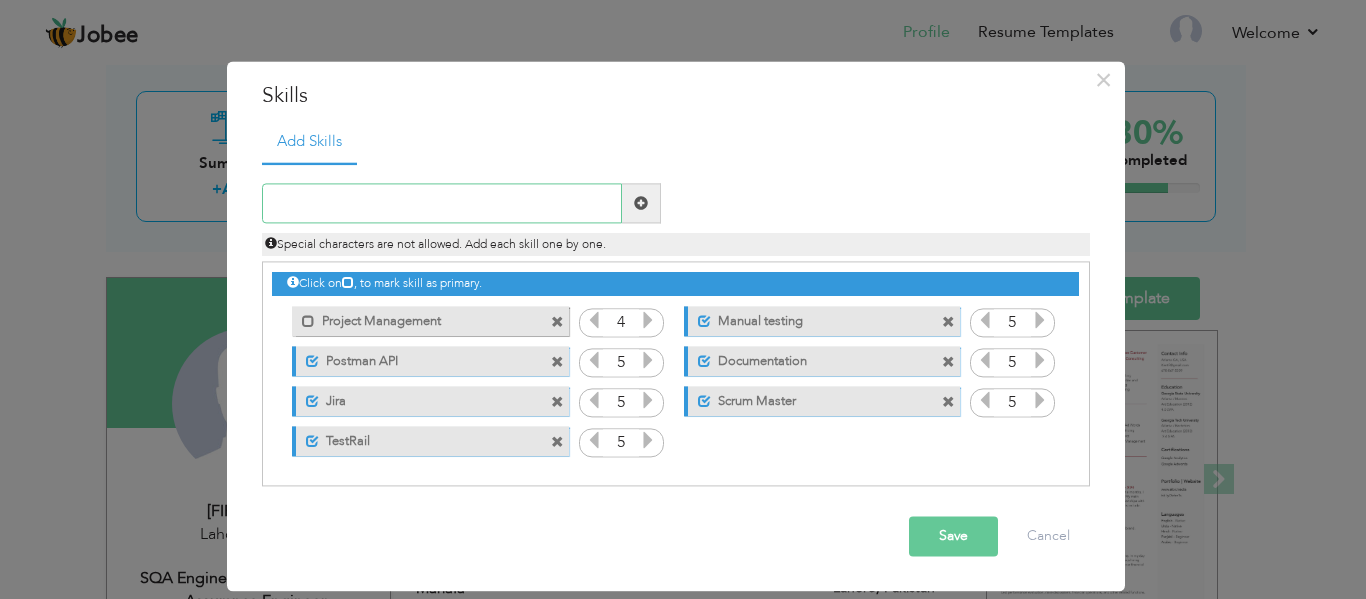 click at bounding box center (442, 204) 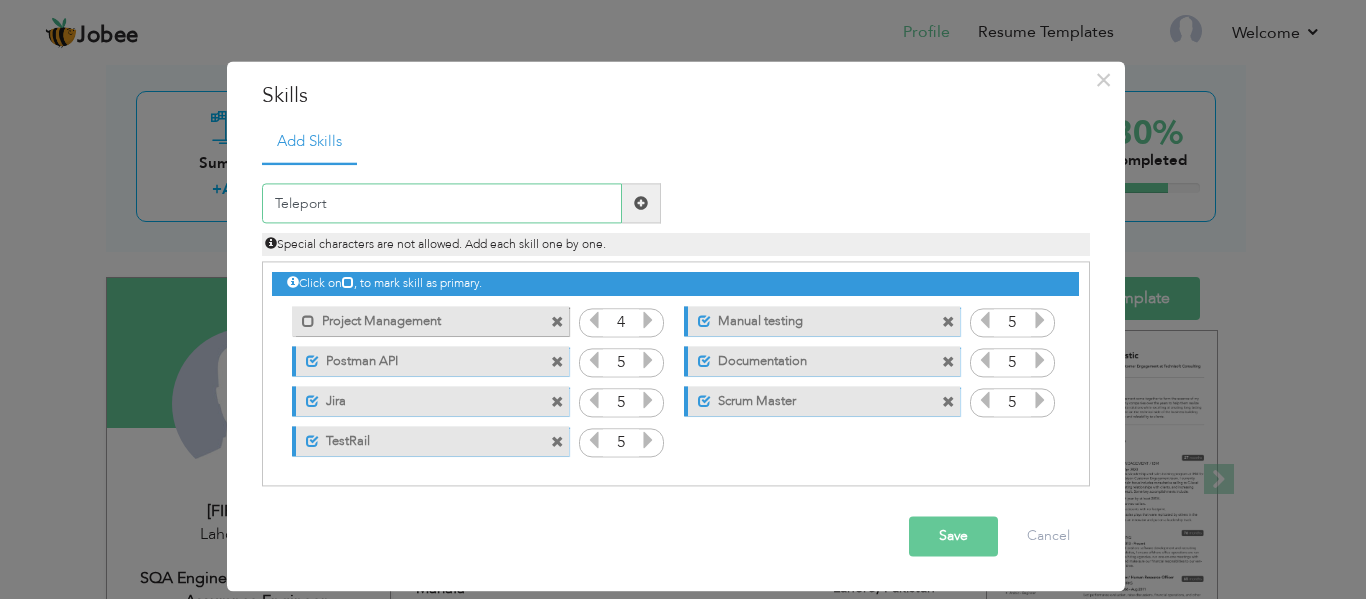 type on "Teleport" 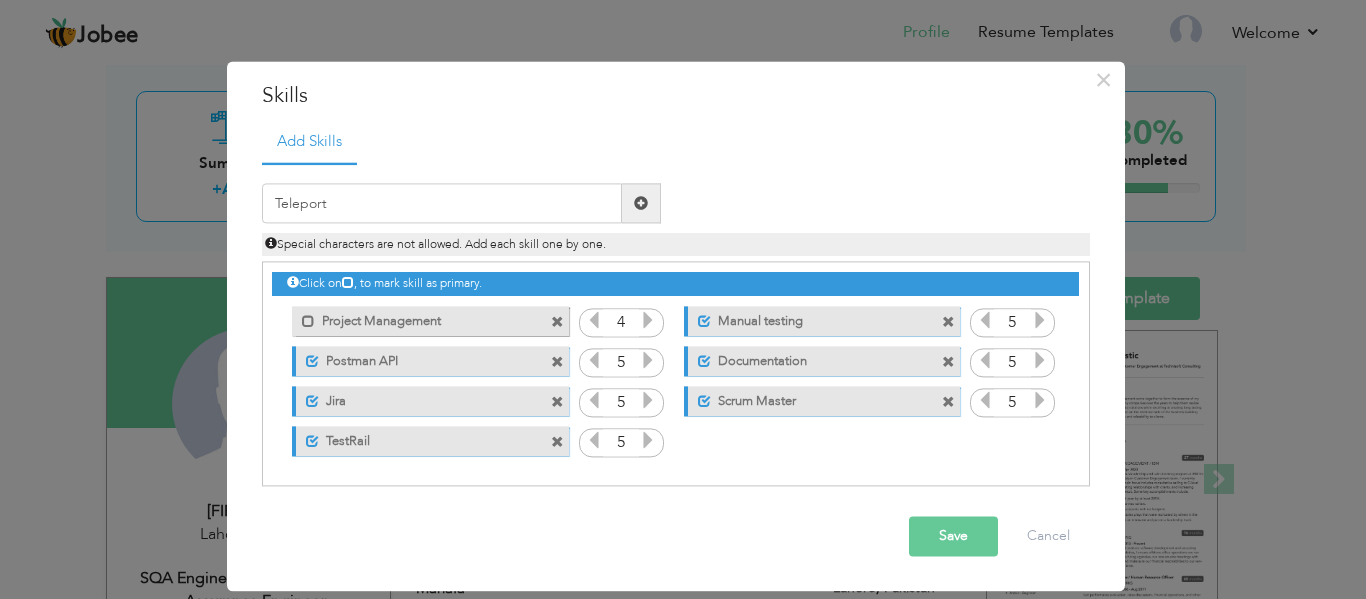 click at bounding box center [641, 203] 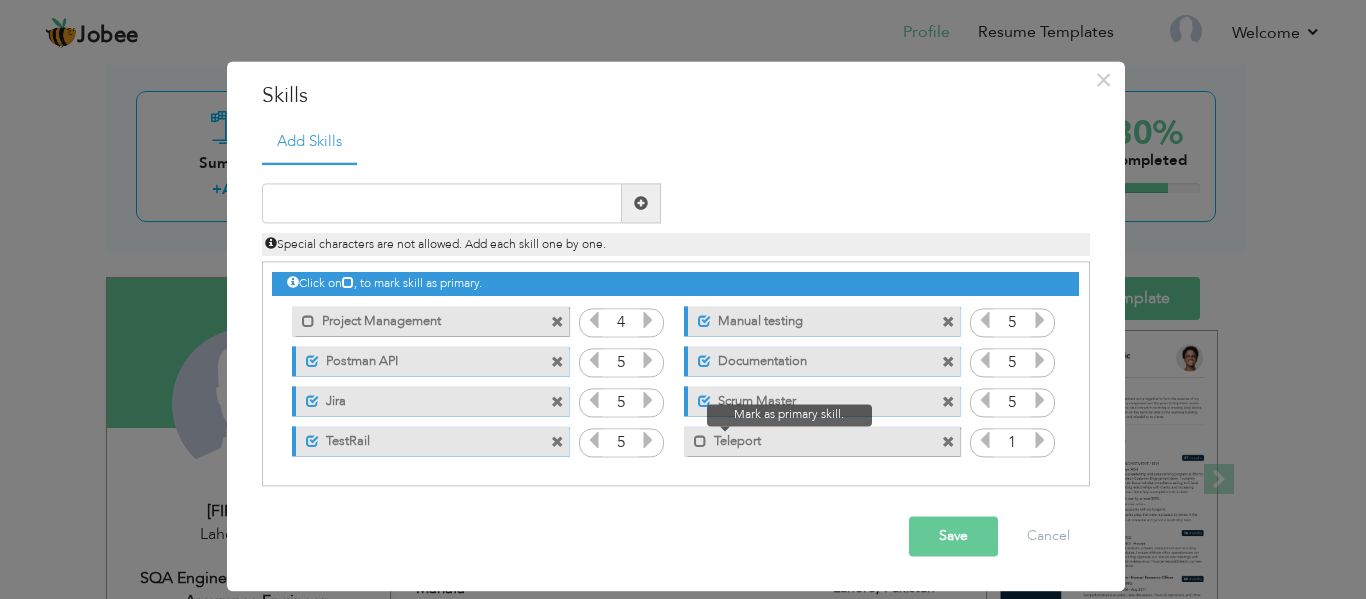 click at bounding box center [695, 436] 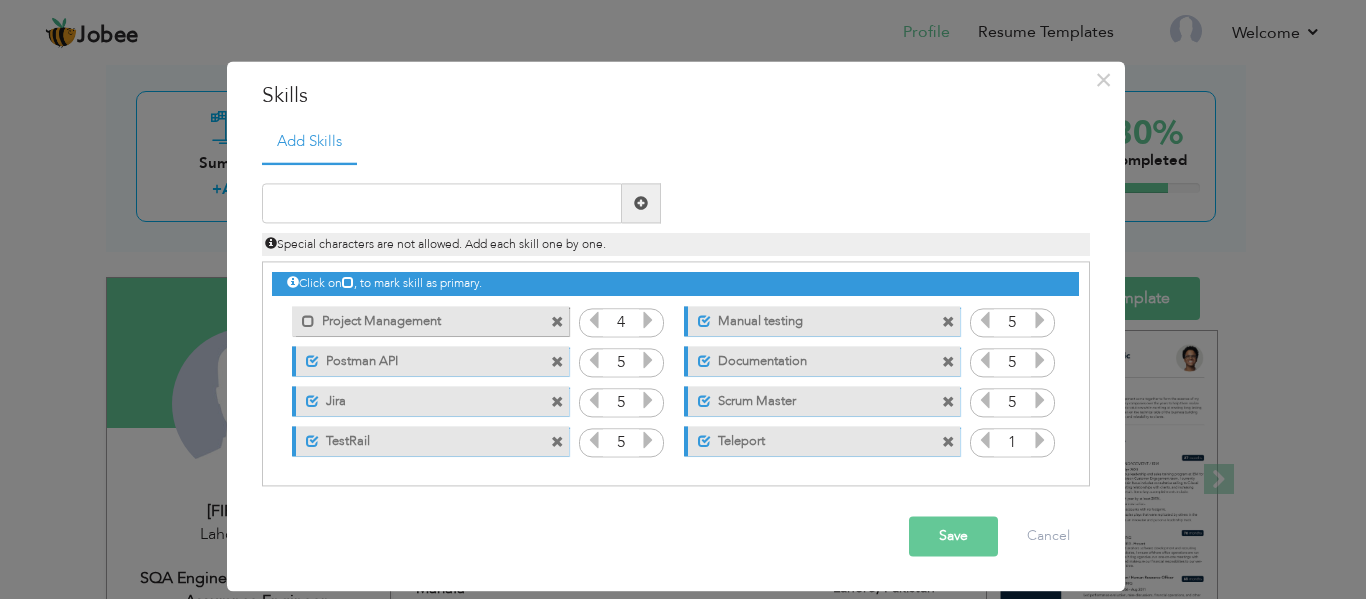 click on "Save" at bounding box center (953, 537) 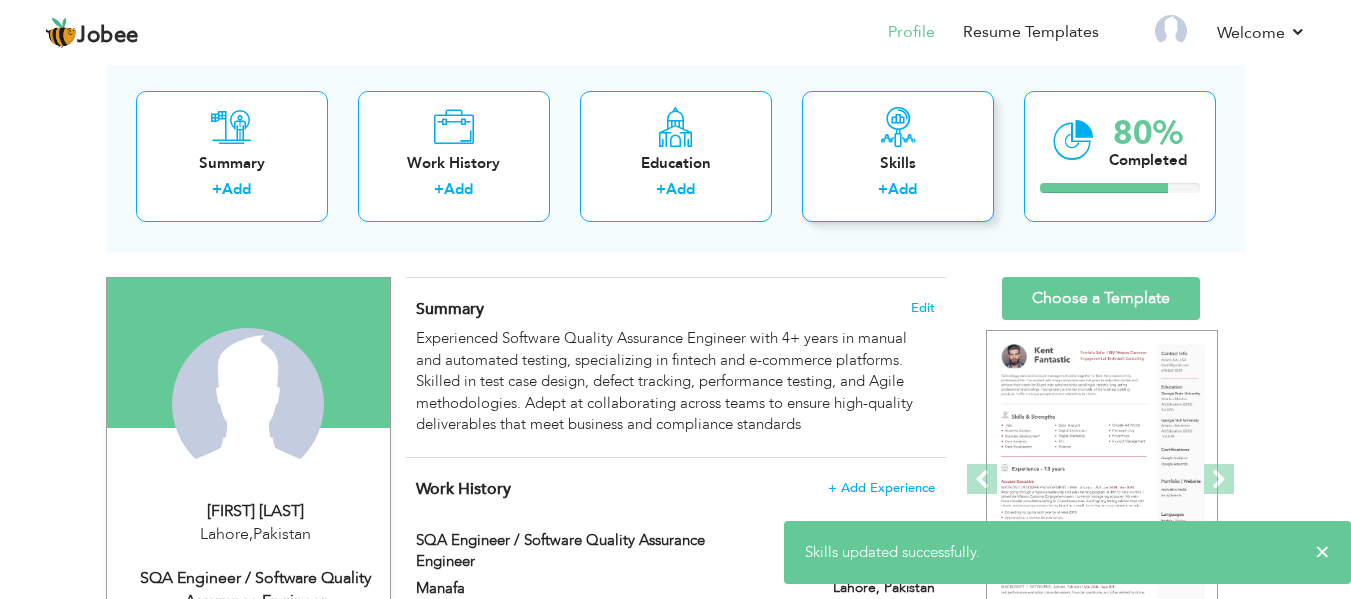 click on "Skills" at bounding box center [898, 163] 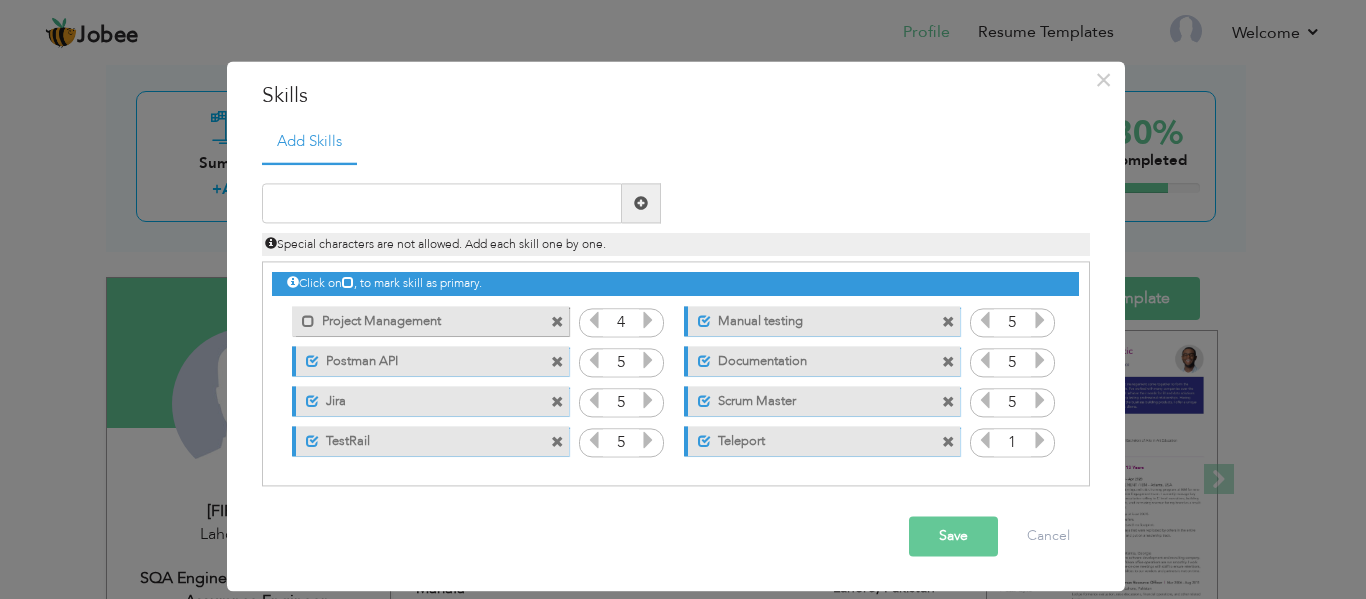 click at bounding box center [1040, 441] 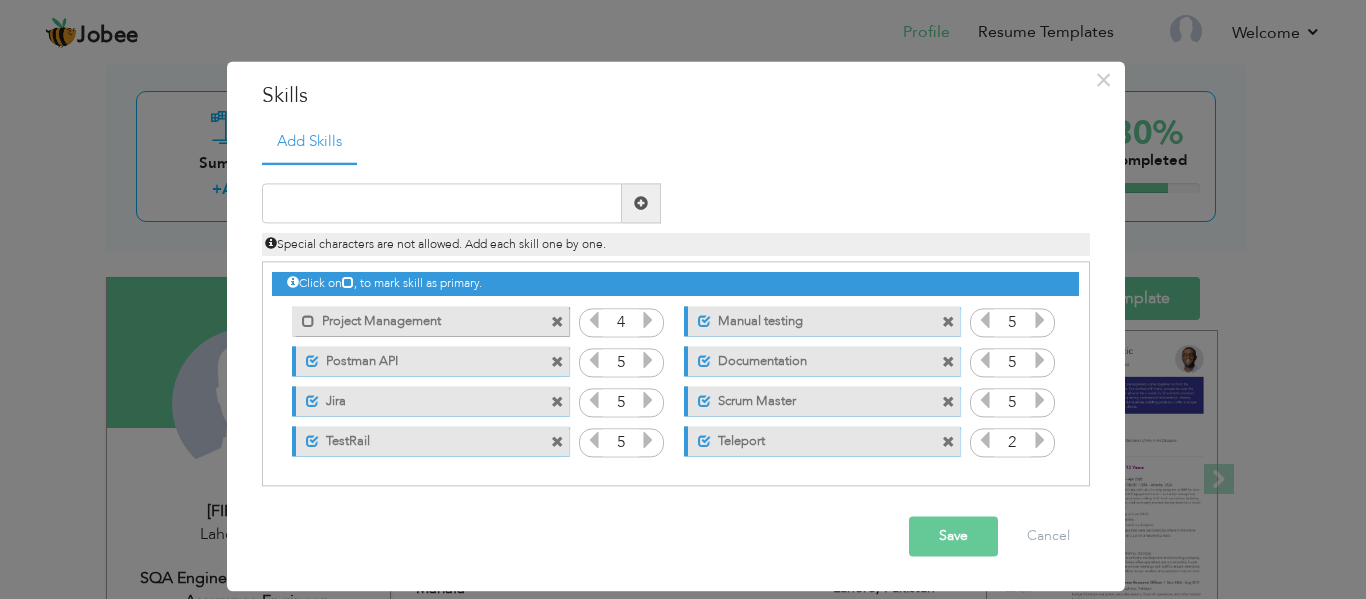 click at bounding box center (1040, 441) 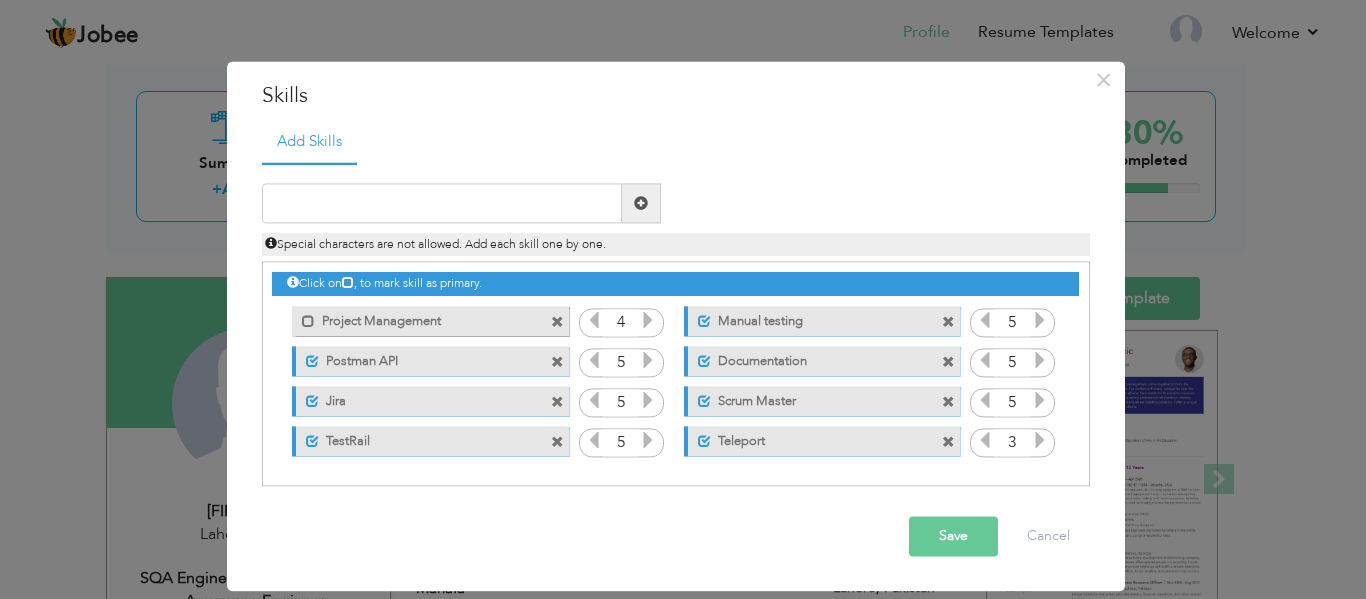 click at bounding box center [1040, 441] 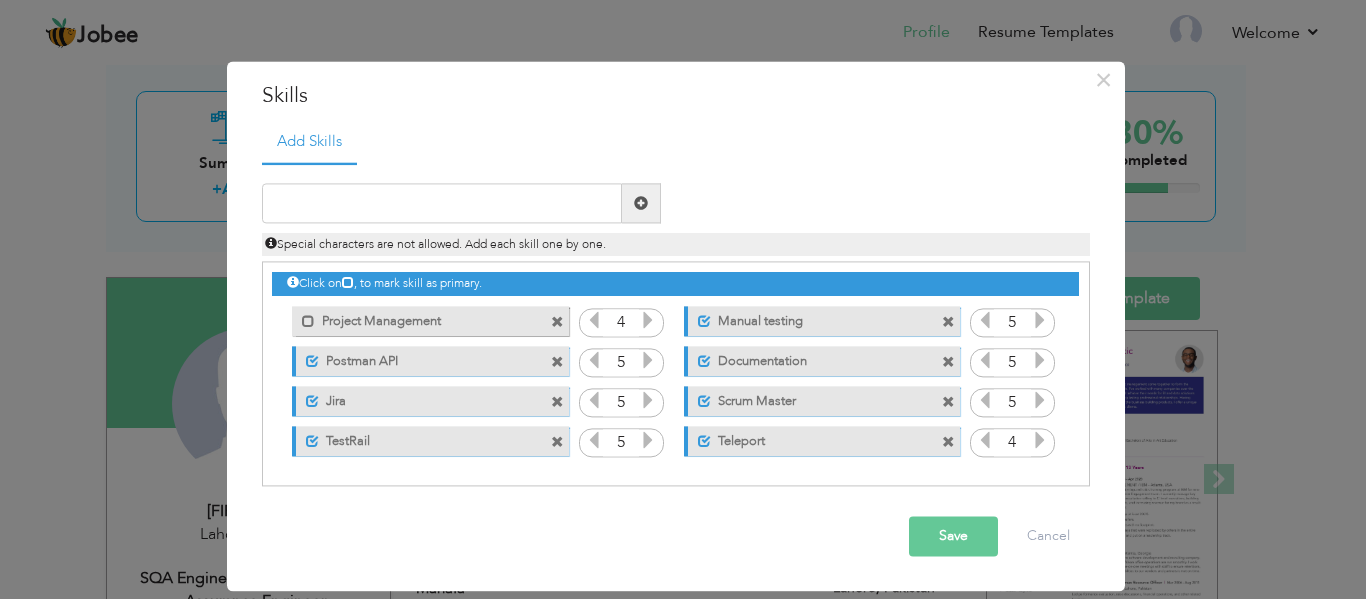 click at bounding box center [1040, 441] 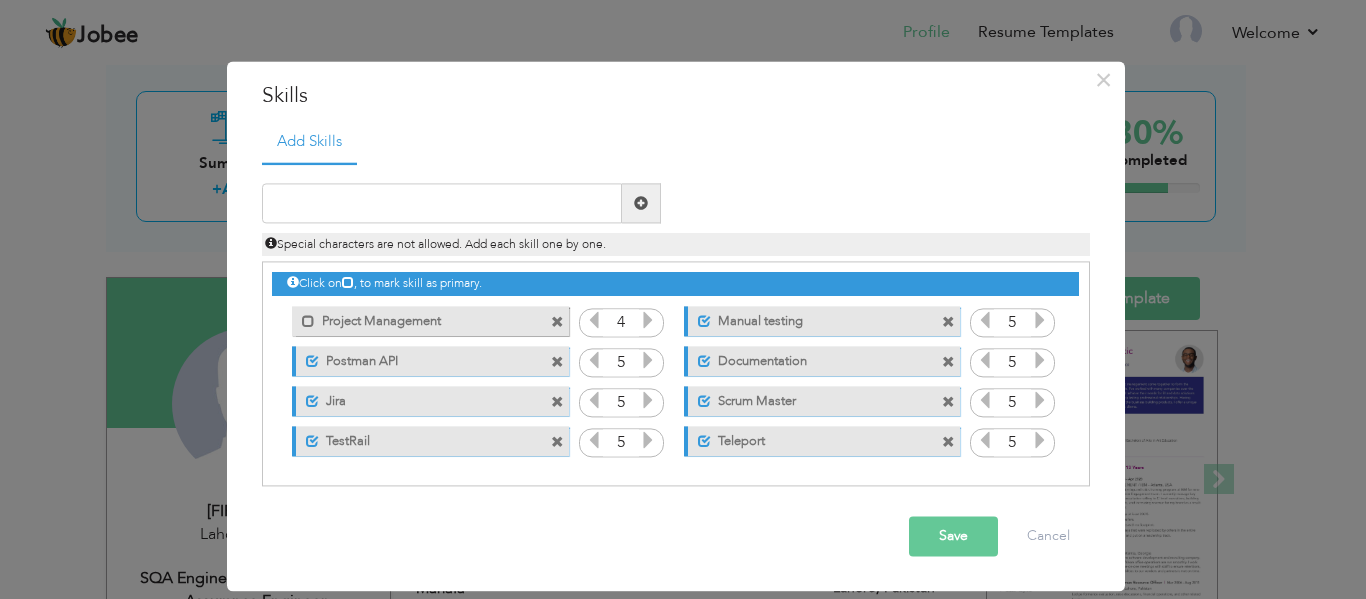 click on "Save" at bounding box center (953, 537) 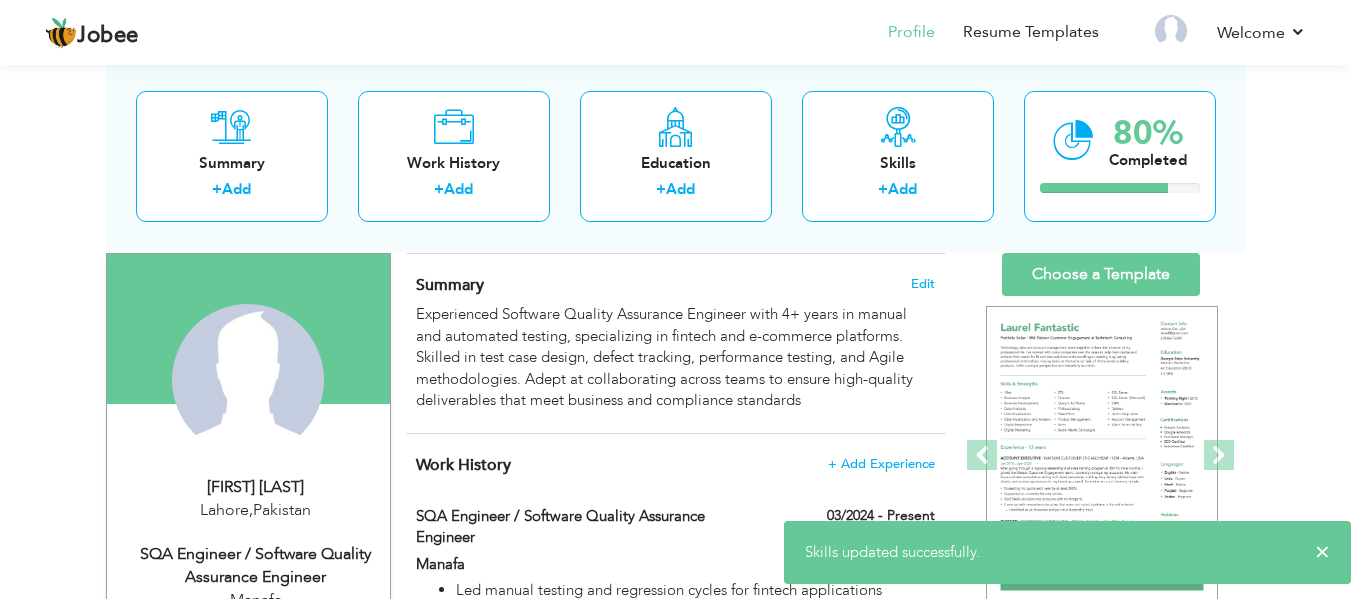 scroll, scrollTop: 100, scrollLeft: 0, axis: vertical 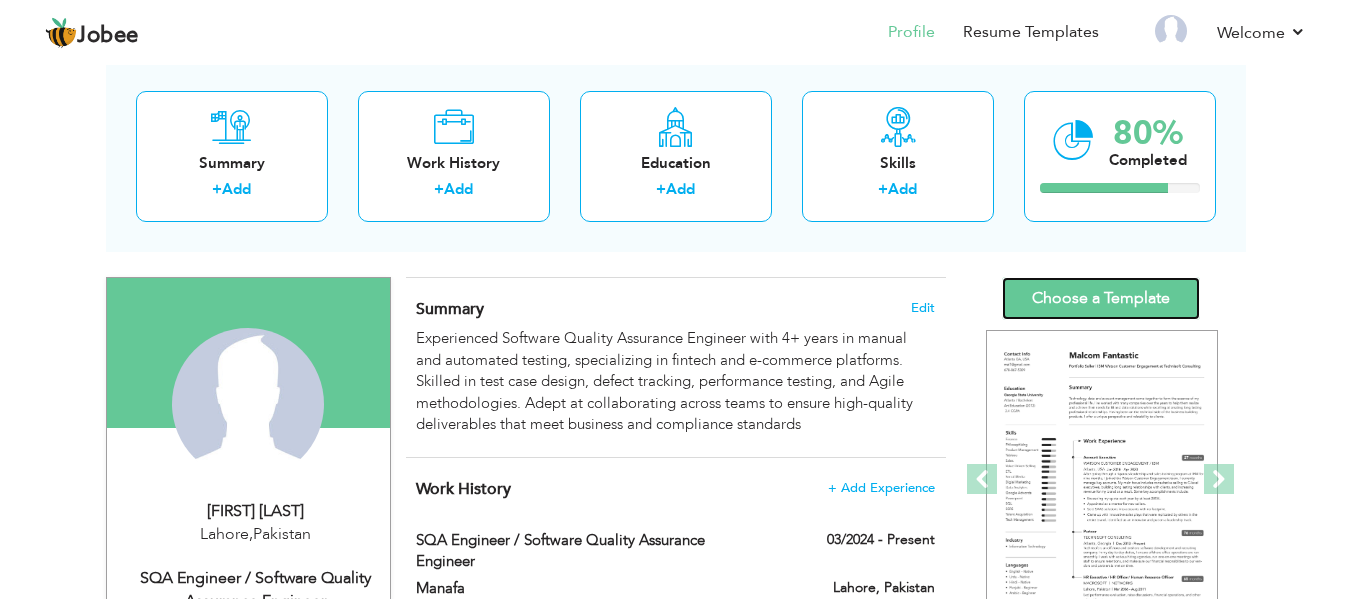 click on "Choose a Template" at bounding box center (1101, 298) 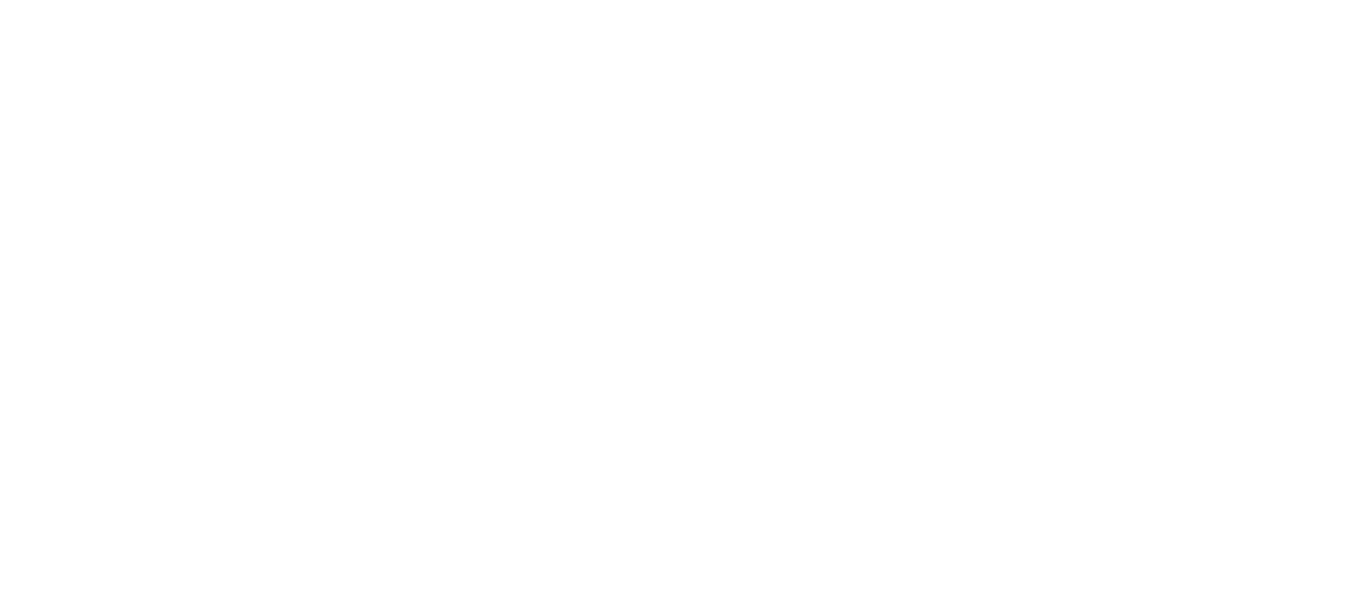 scroll, scrollTop: 0, scrollLeft: 0, axis: both 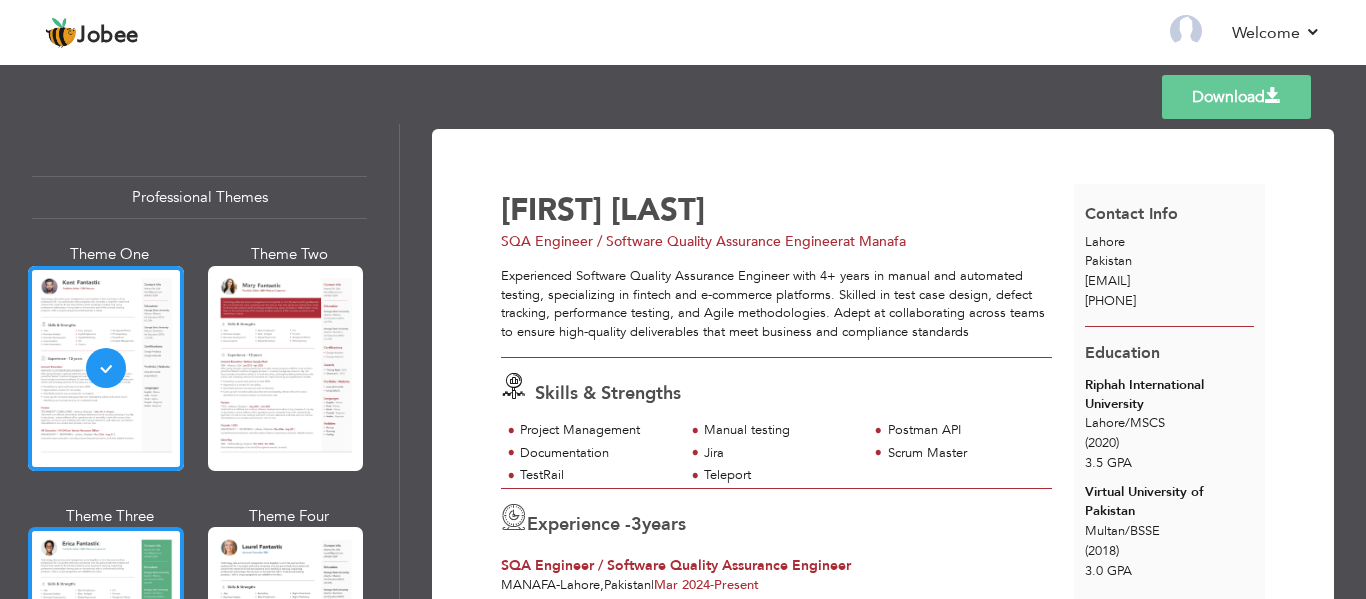 click at bounding box center (106, 629) 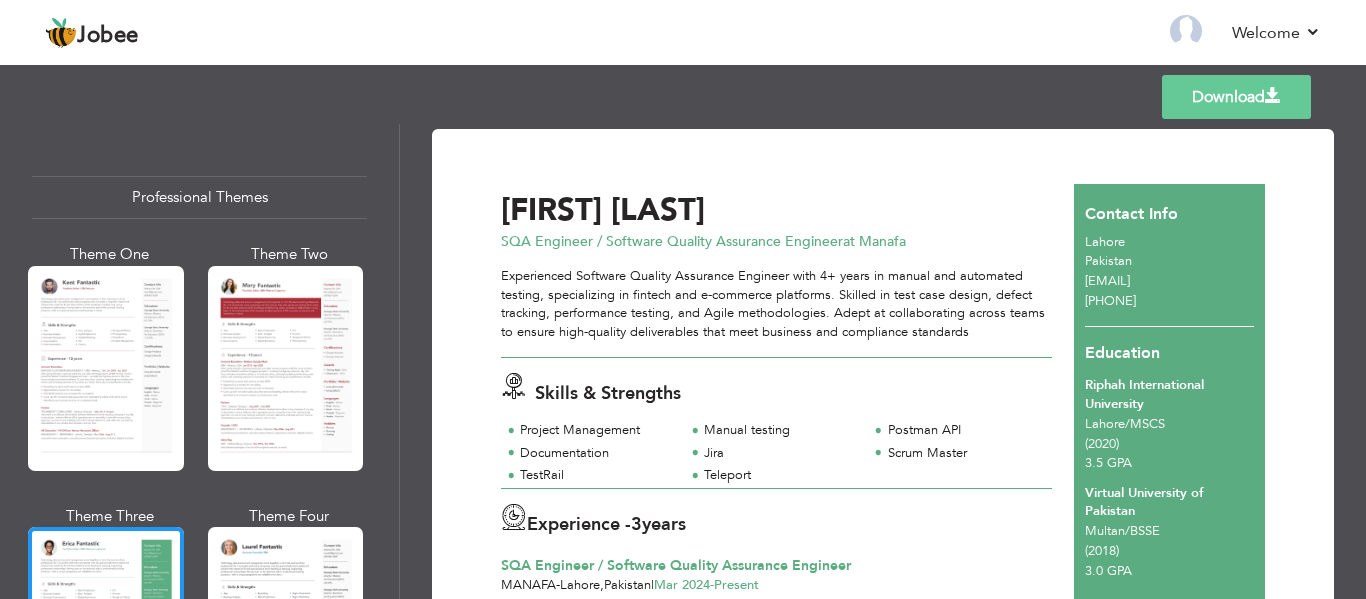 click on "Download" at bounding box center (1236, 97) 